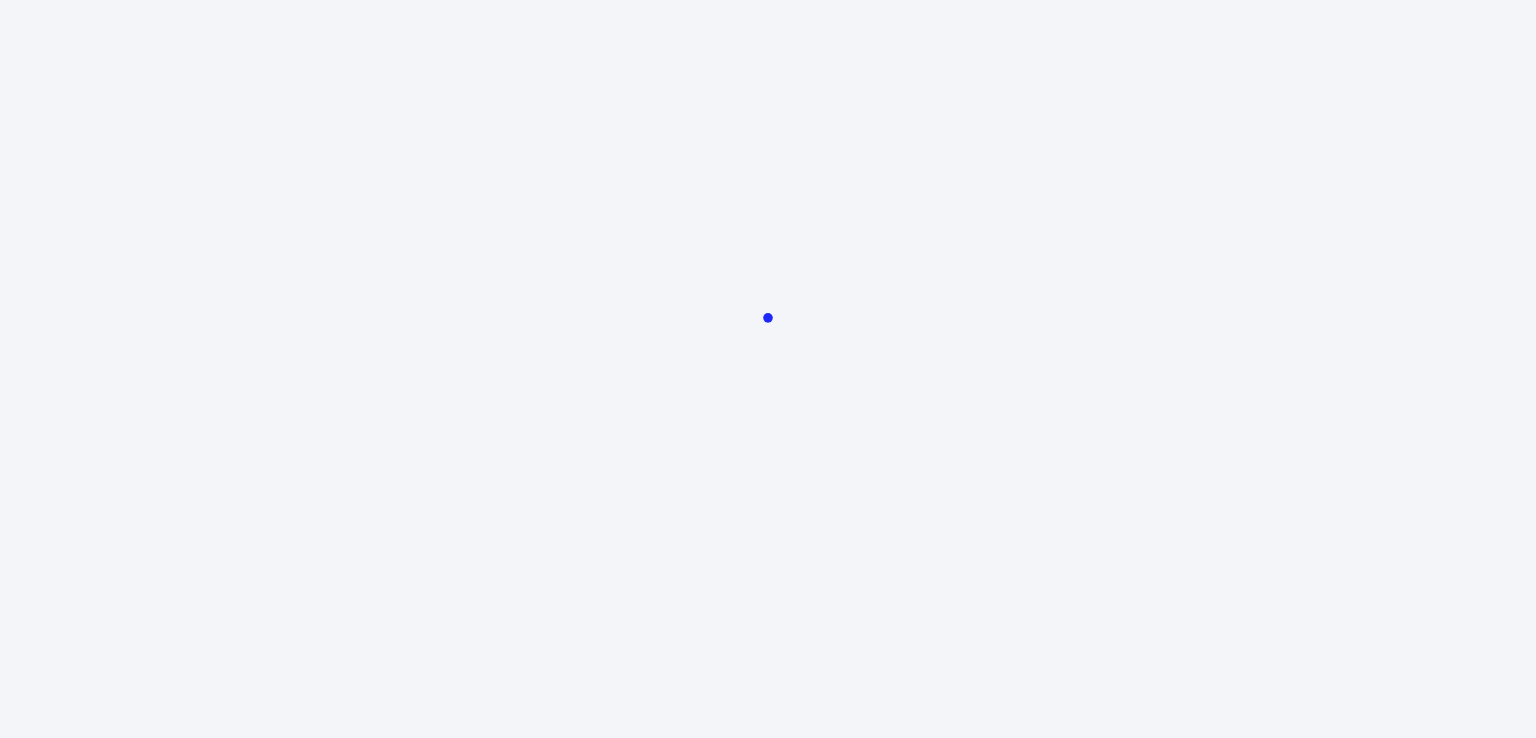 scroll, scrollTop: 0, scrollLeft: 0, axis: both 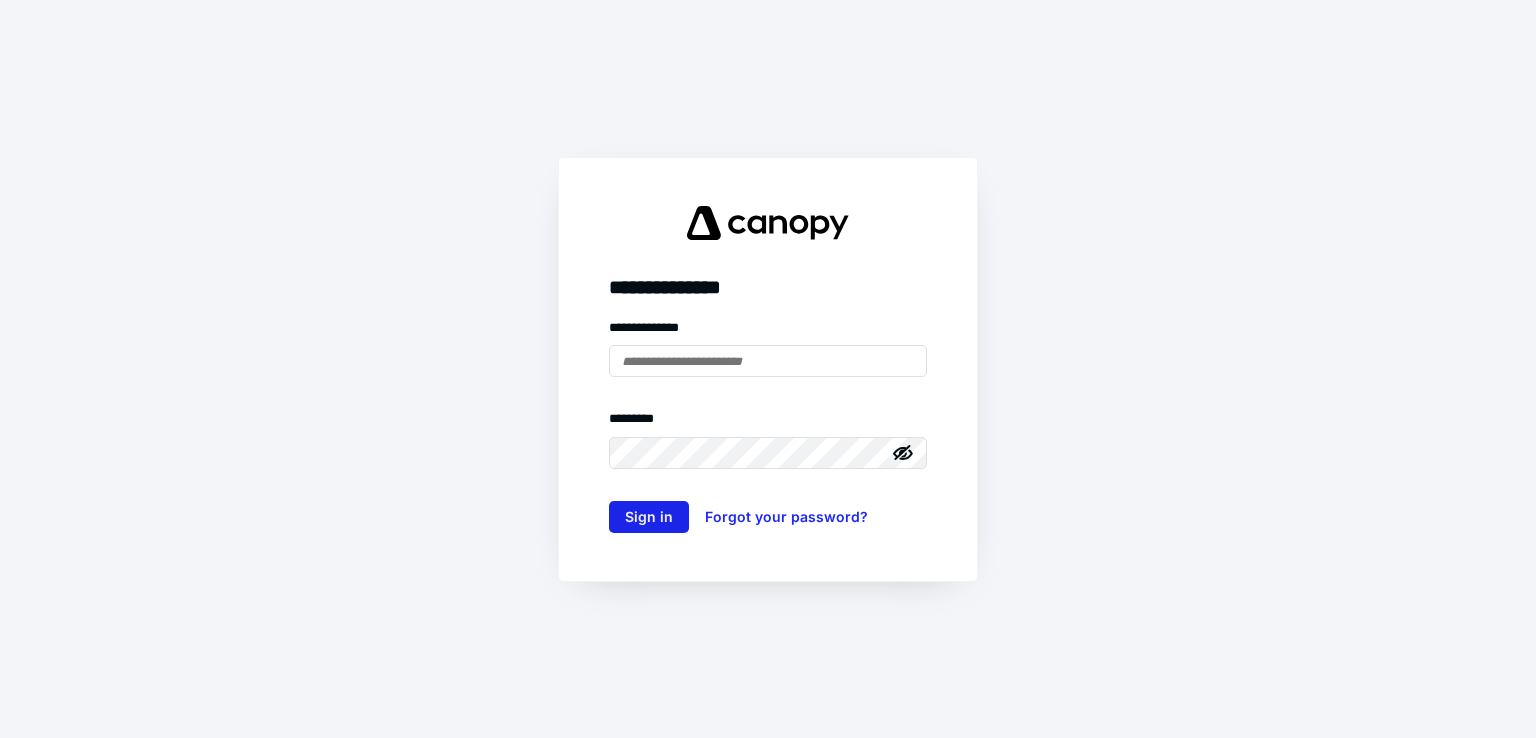 type on "**********" 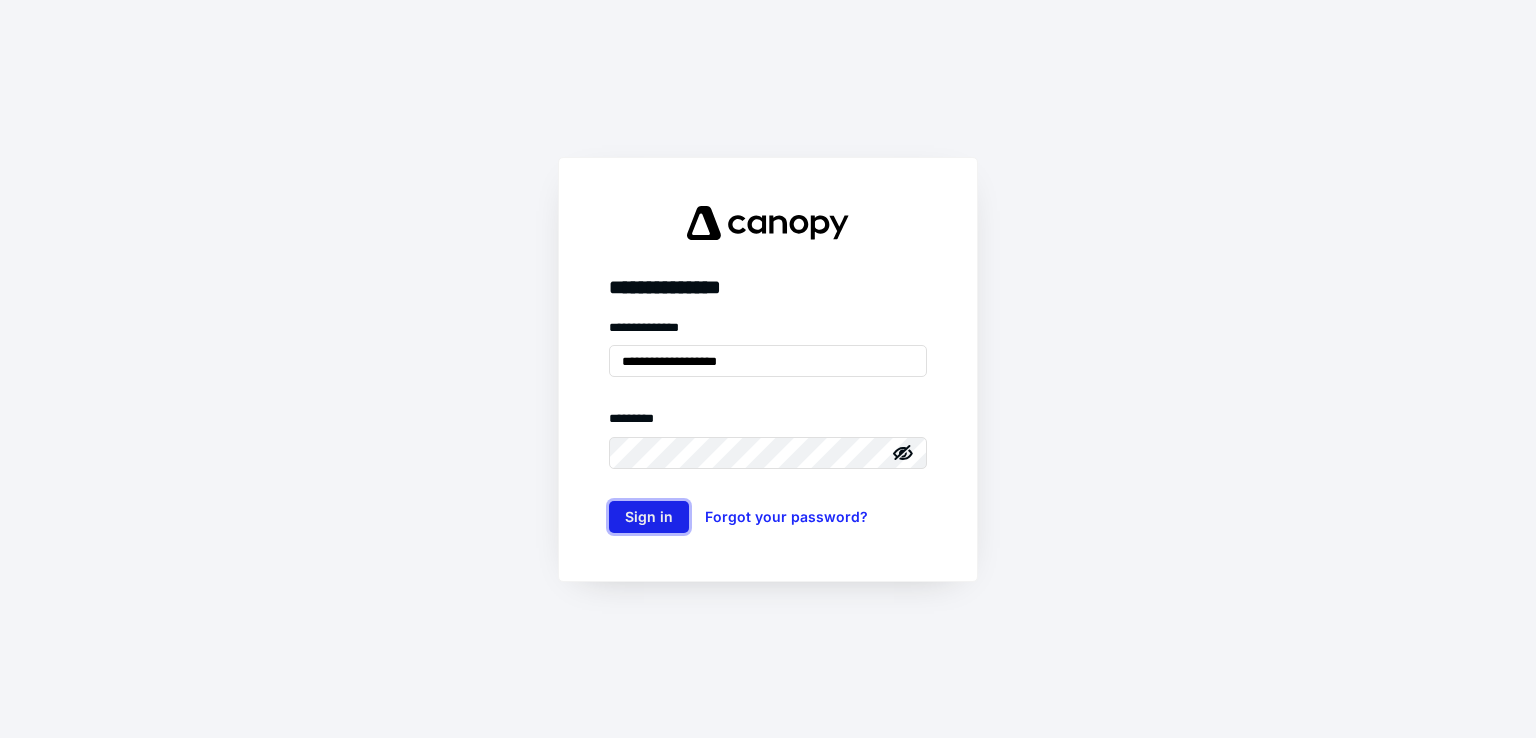 click on "Sign in" at bounding box center (649, 517) 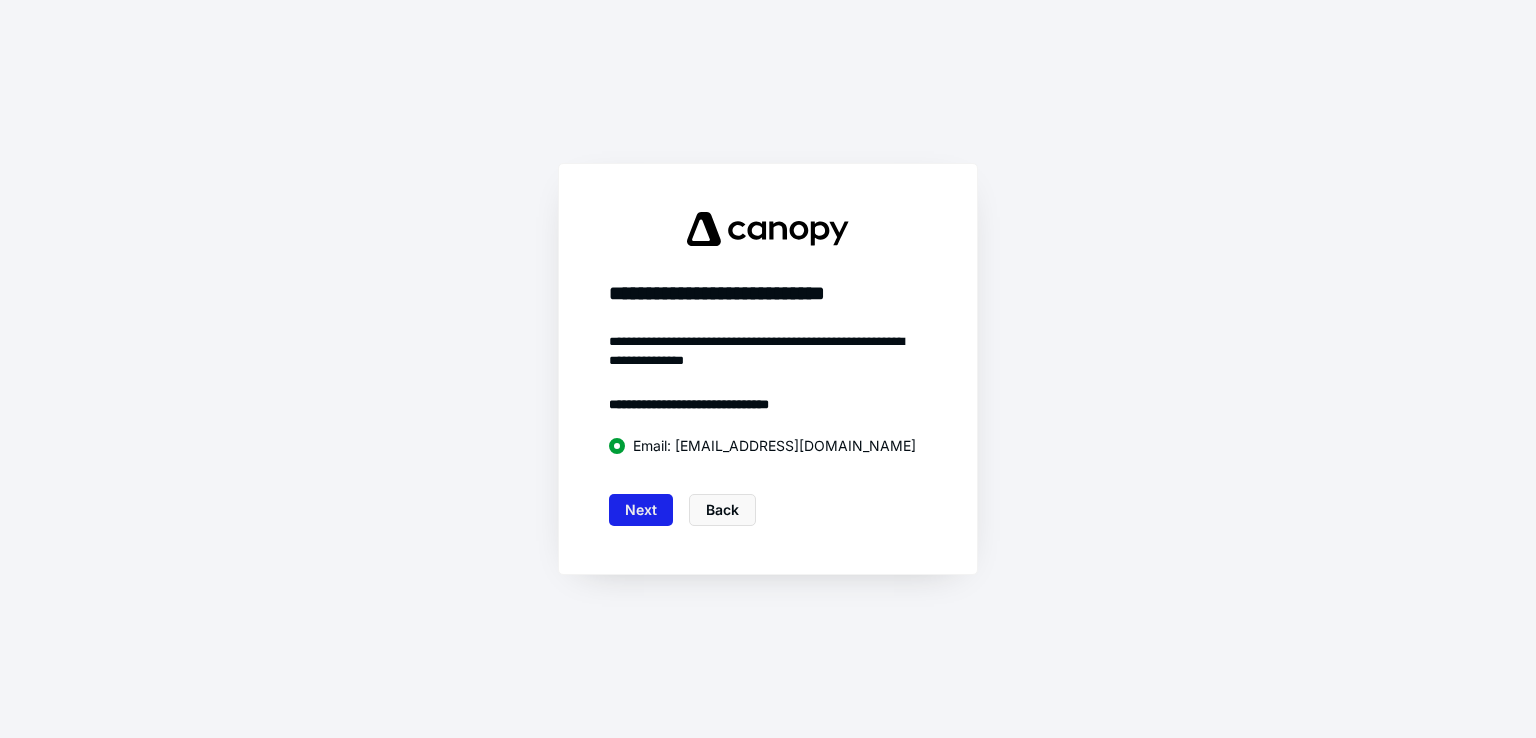 click on "Next" at bounding box center (641, 510) 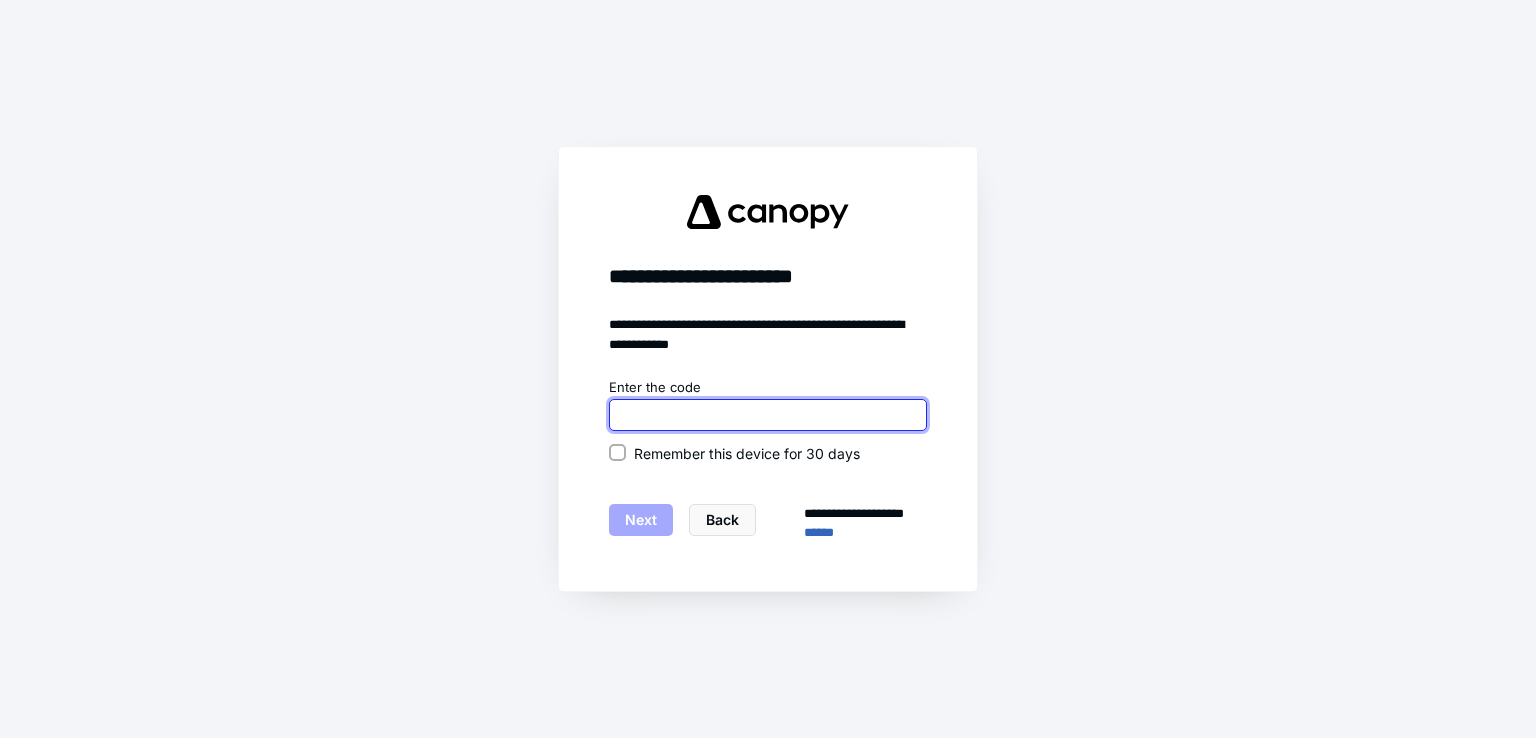 click at bounding box center (768, 415) 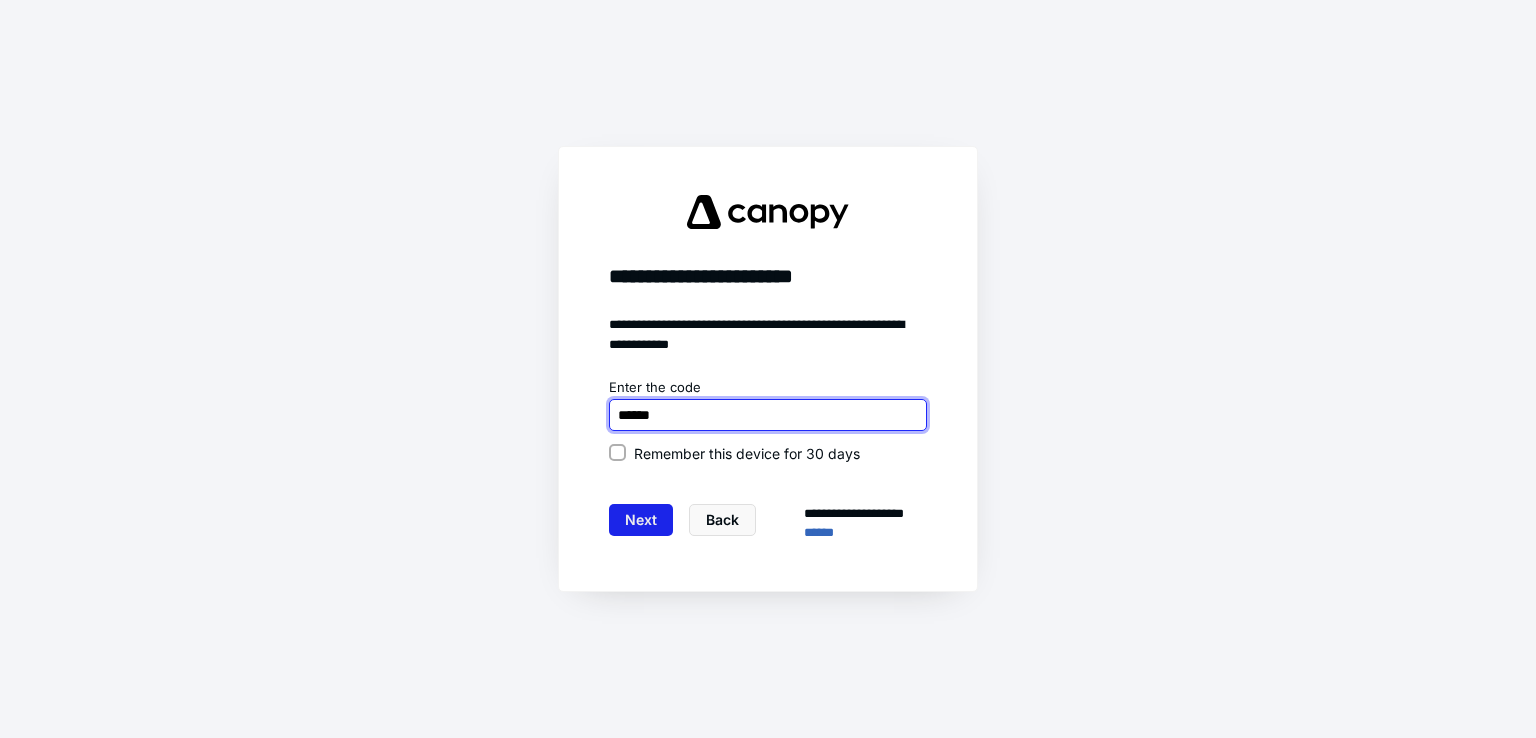 type on "******" 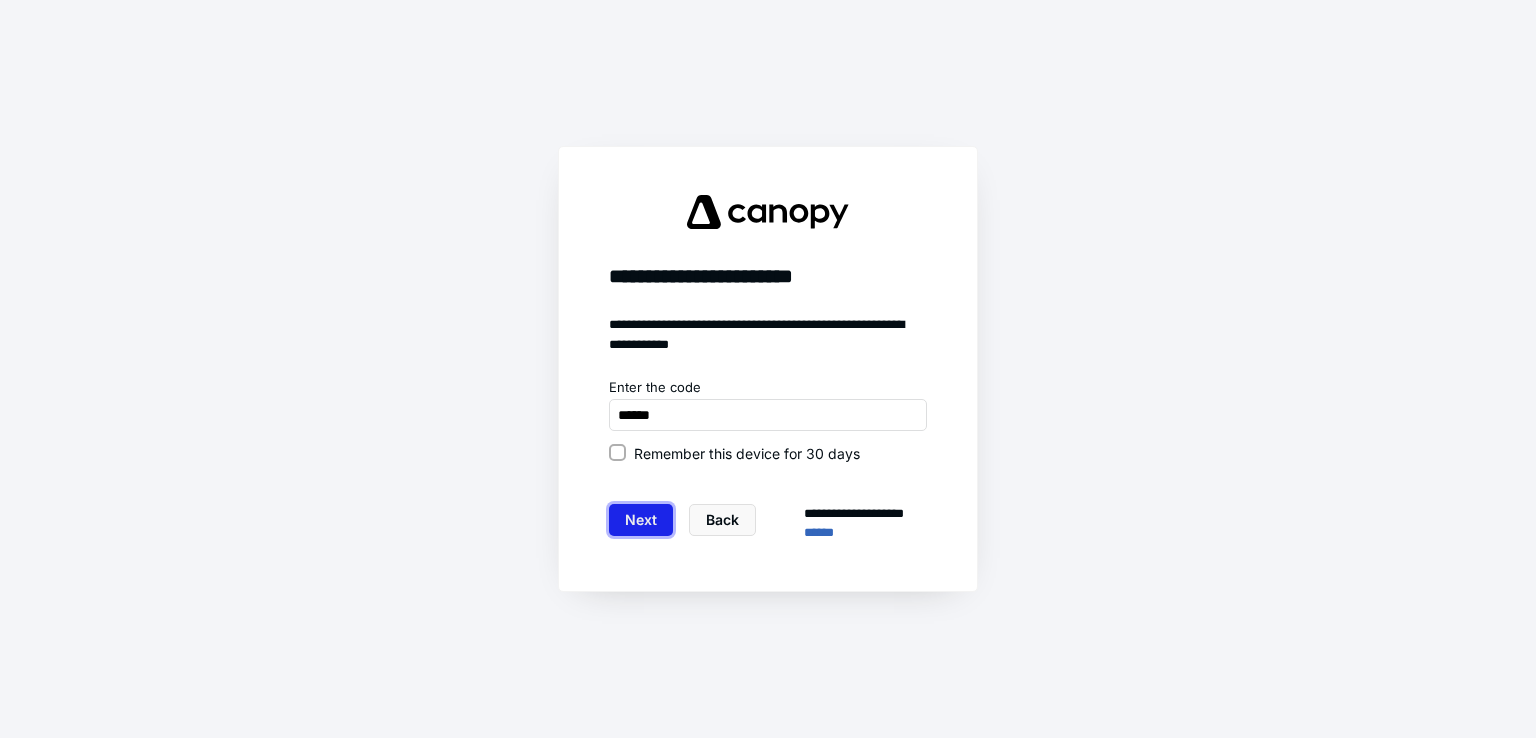 click on "Next" at bounding box center [641, 520] 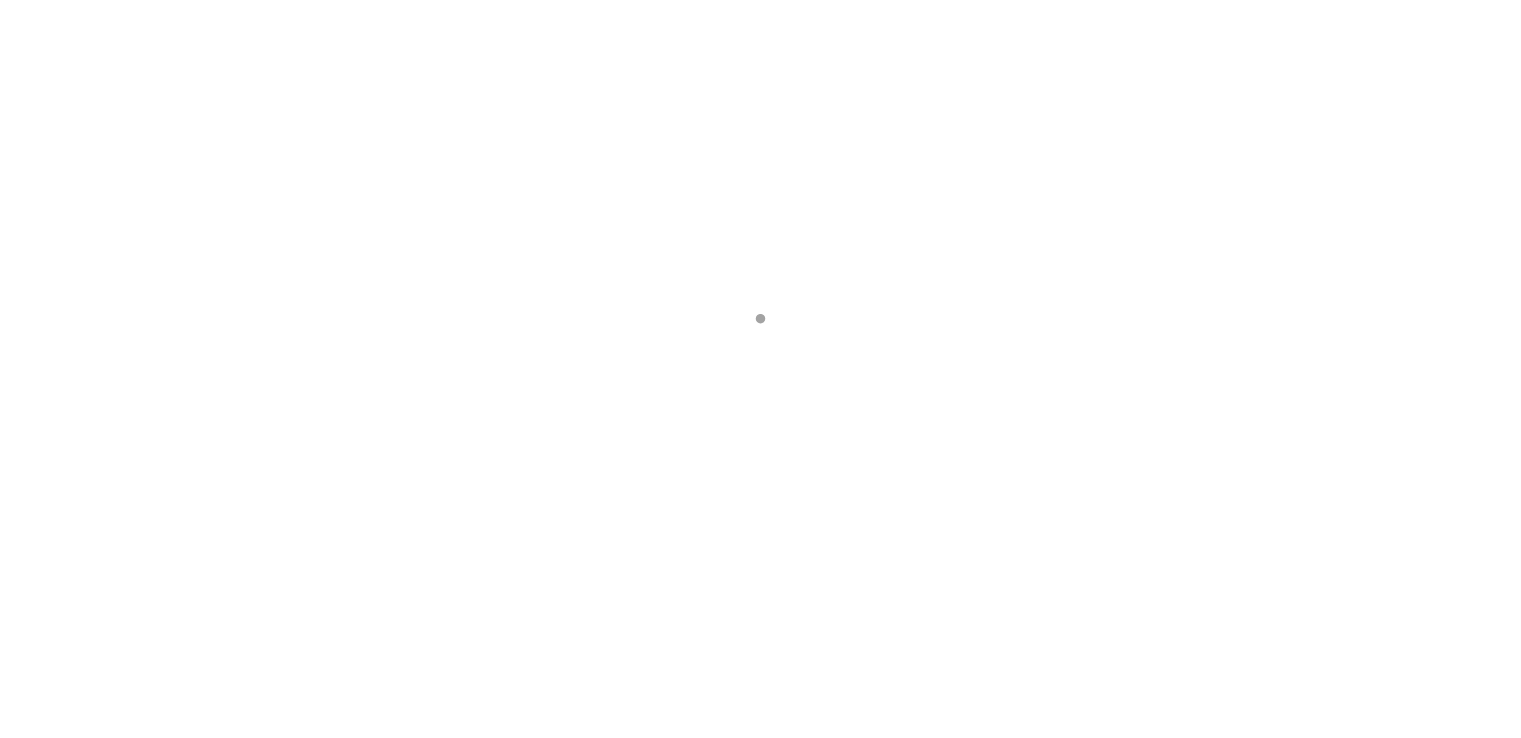 scroll, scrollTop: 0, scrollLeft: 0, axis: both 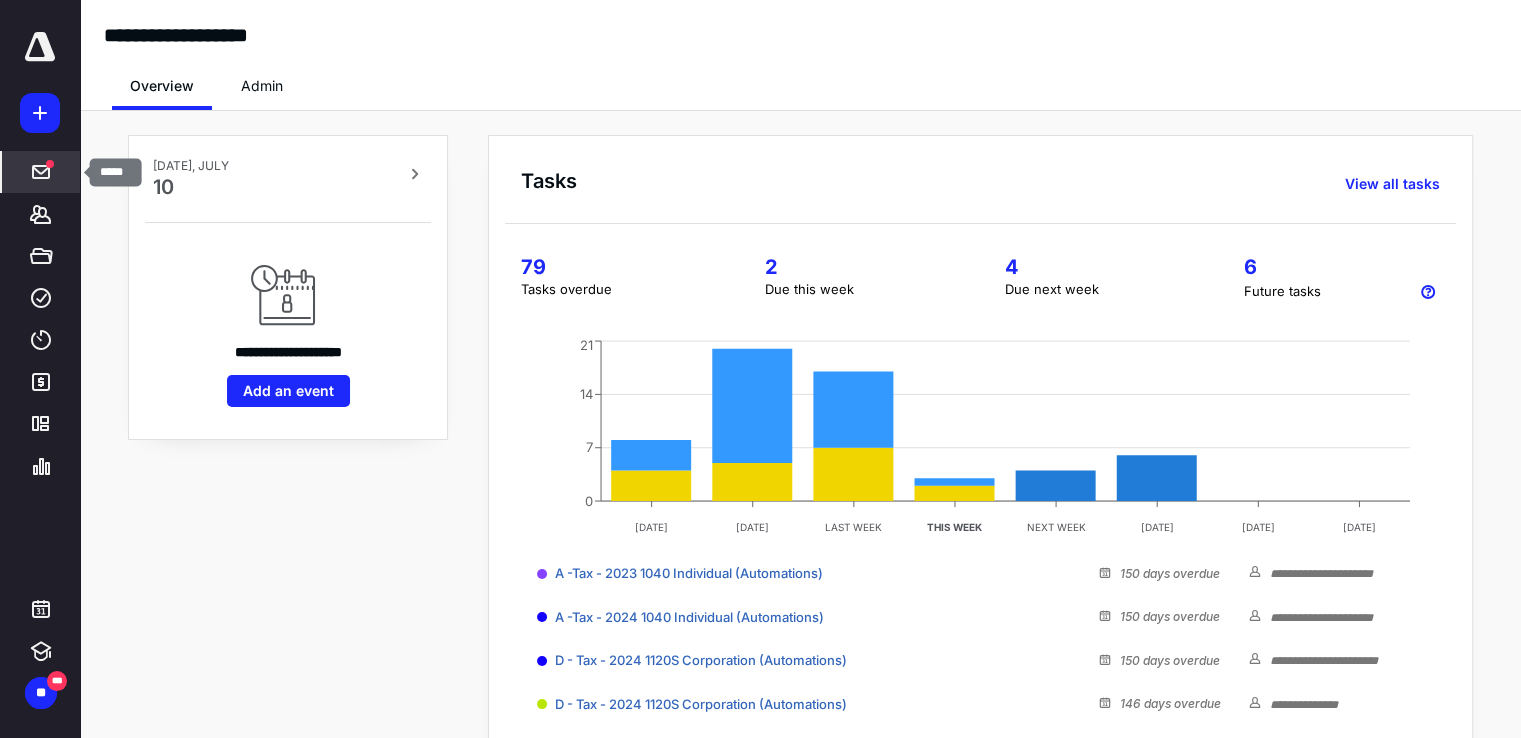 click at bounding box center [41, 172] 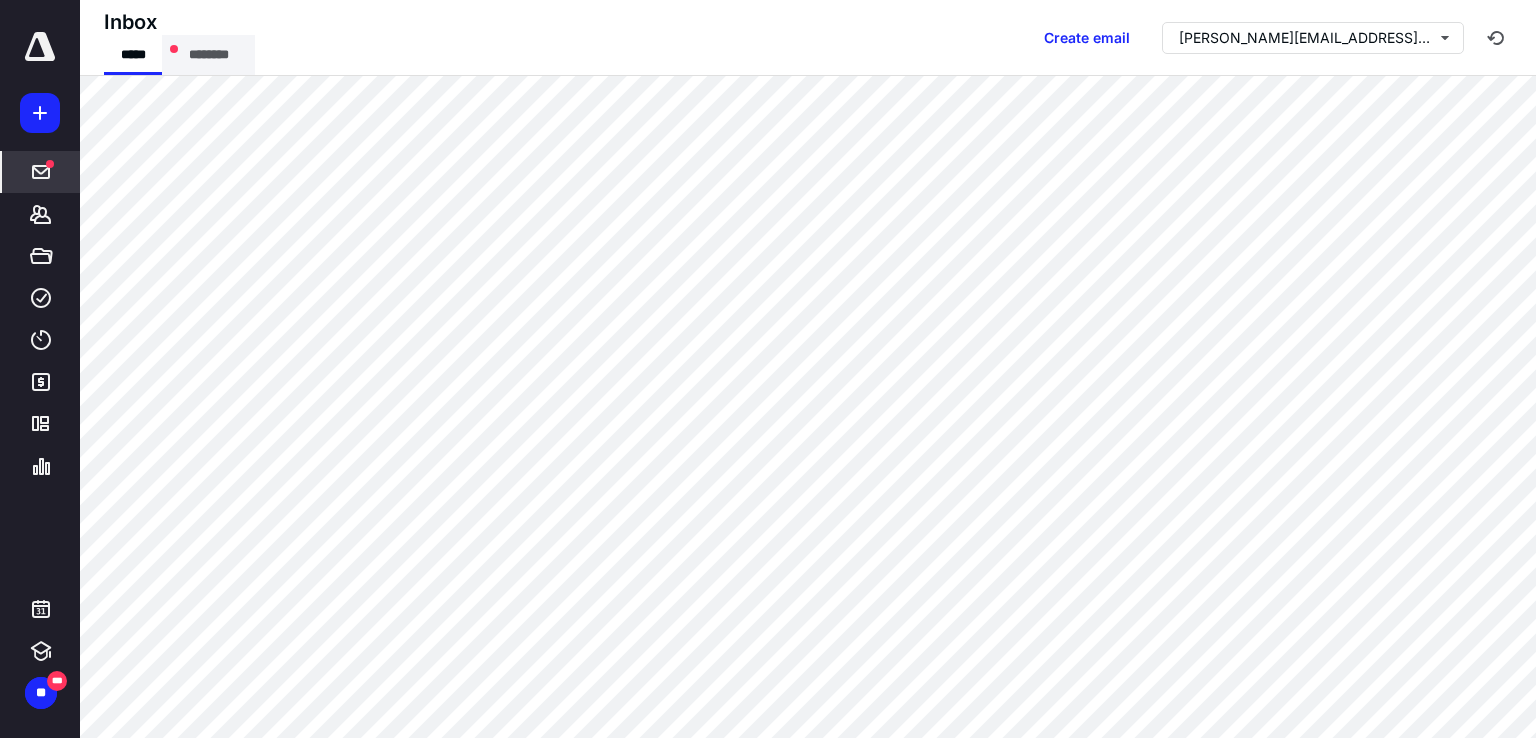 click on "********" at bounding box center [208, 55] 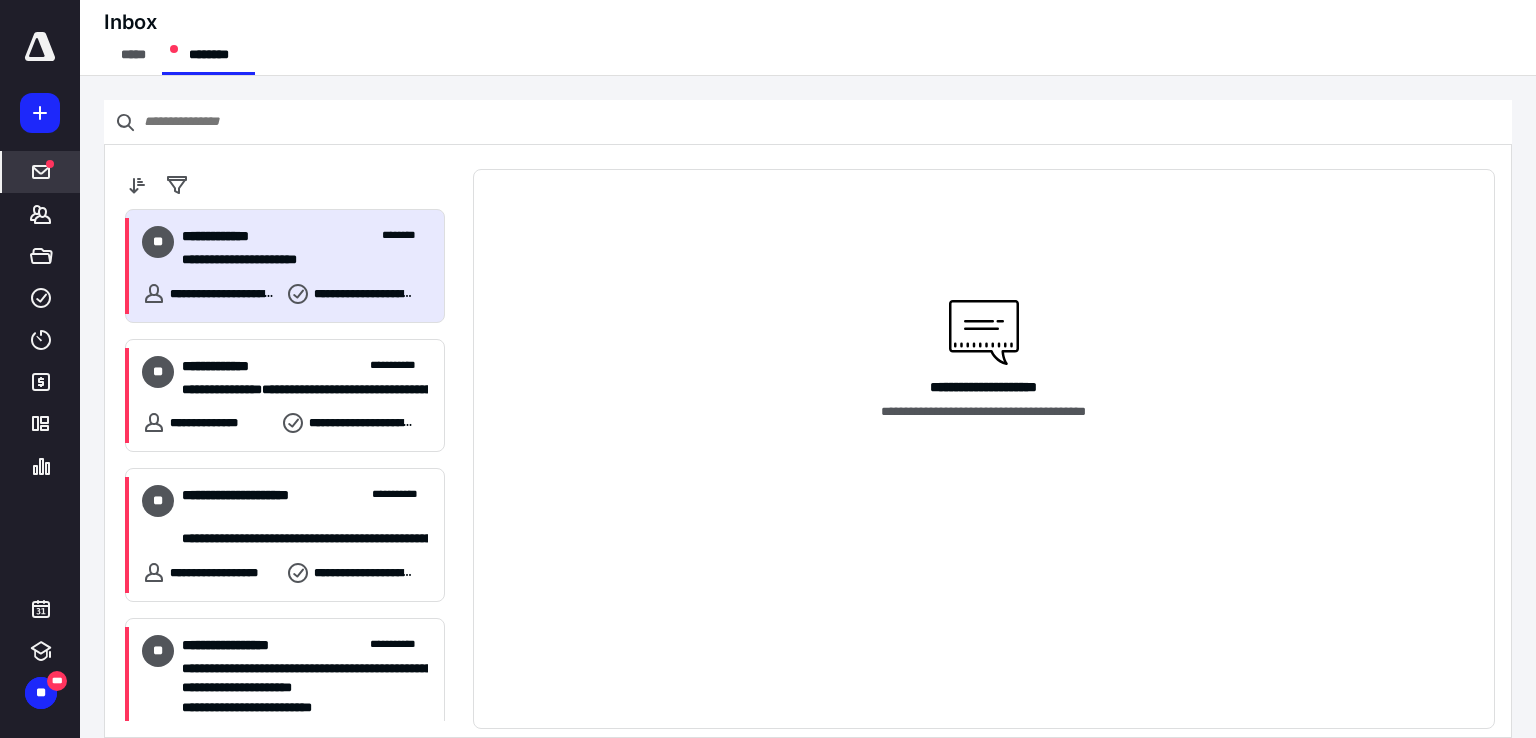 click on "**********" at bounding box center [285, 266] 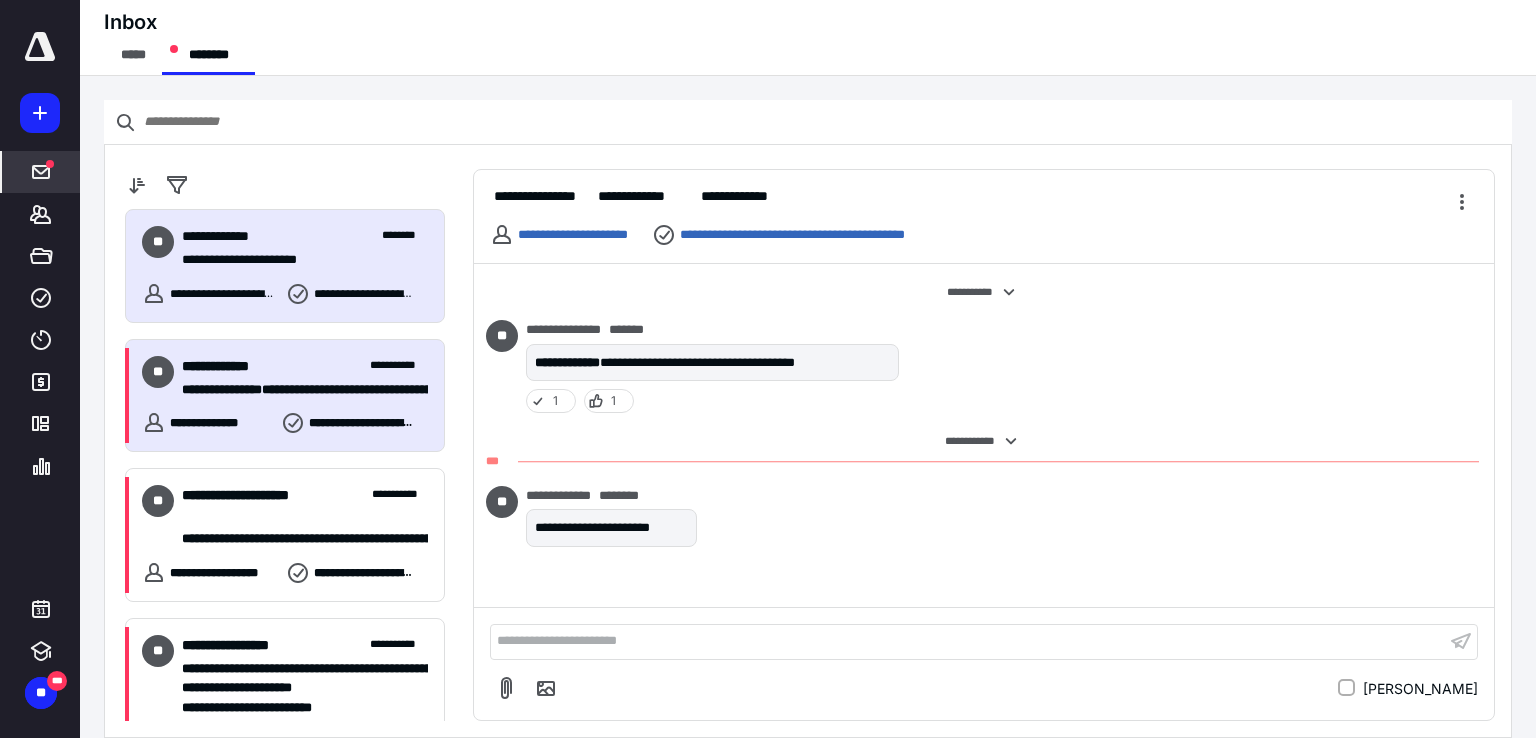 click on "**********" at bounding box center [305, 378] 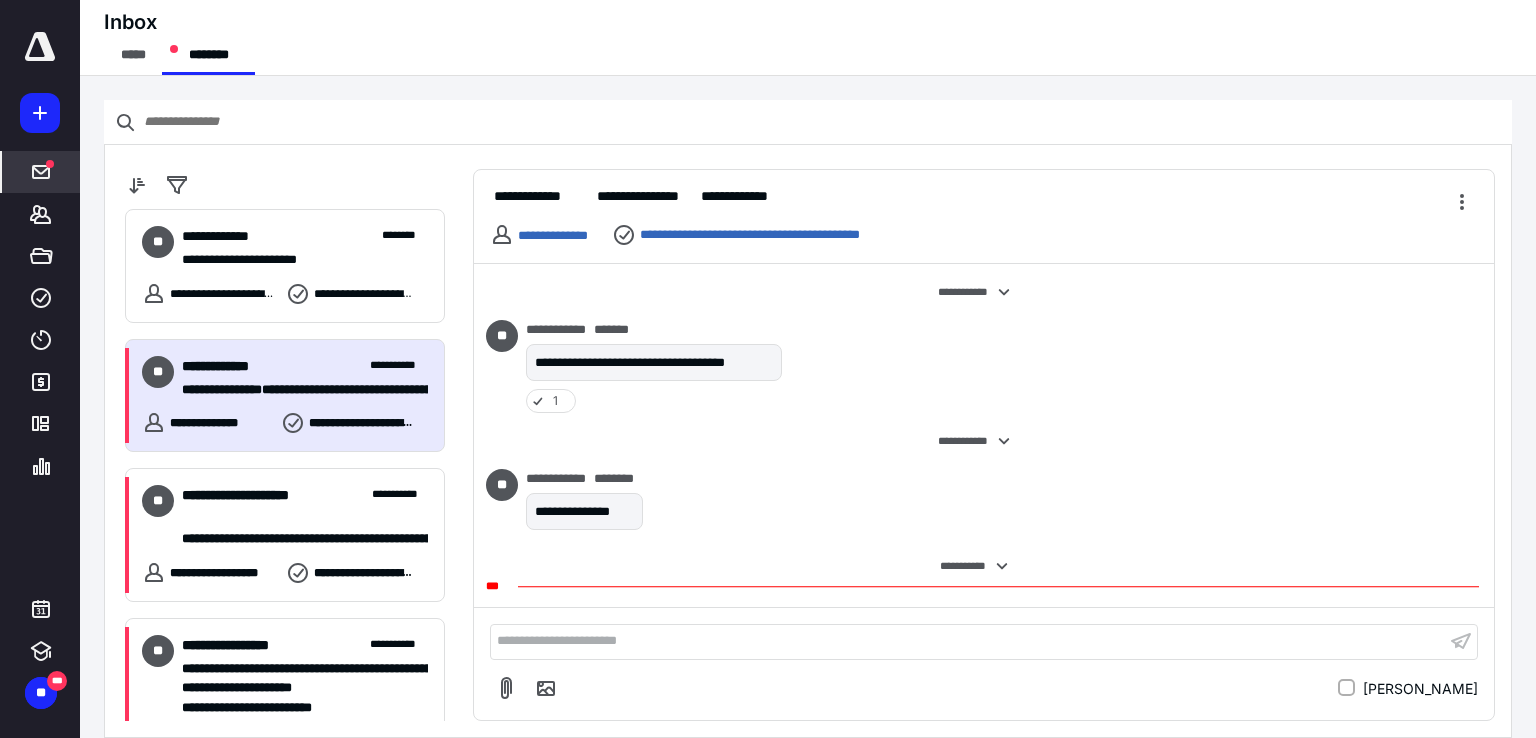 scroll, scrollTop: 101, scrollLeft: 0, axis: vertical 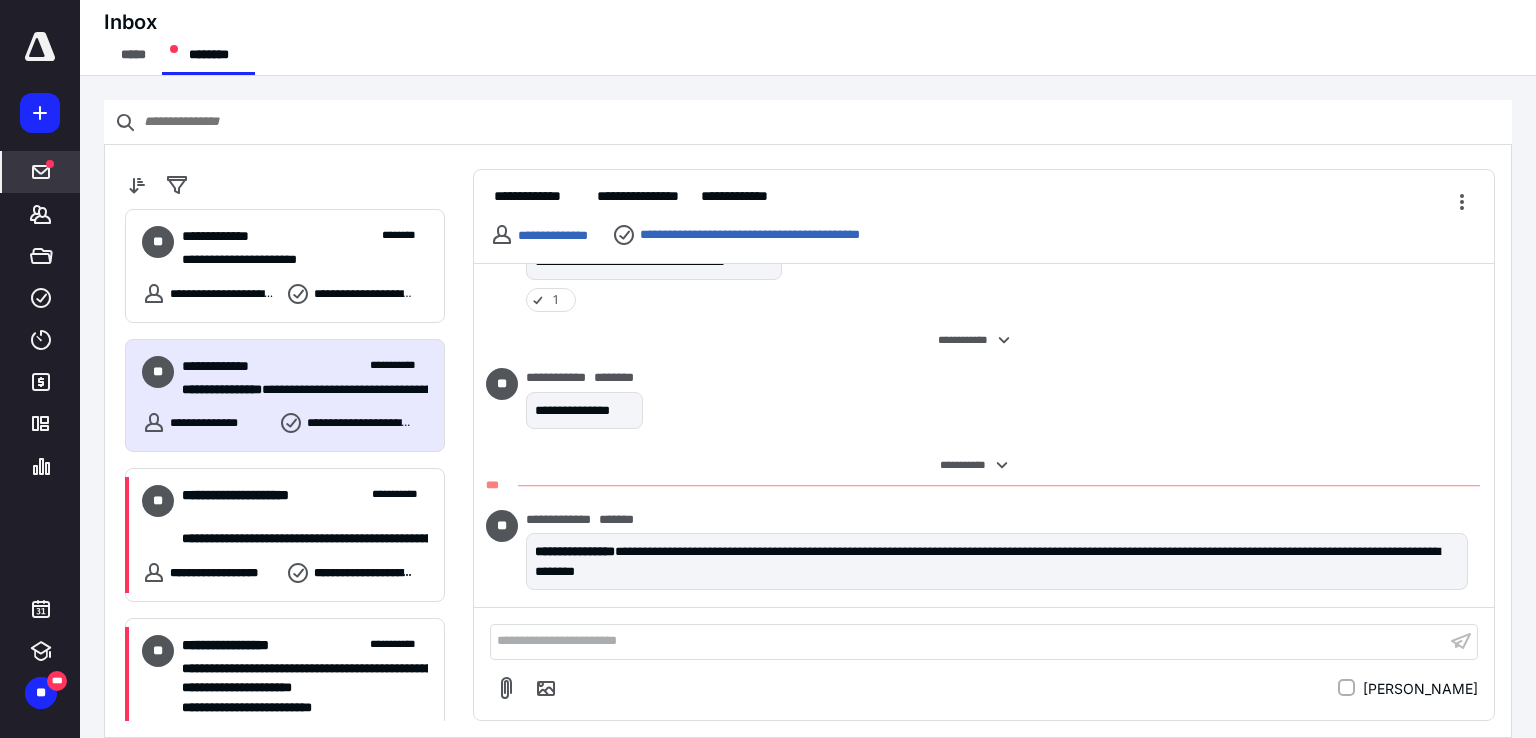 click on "**********" at bounding box center [968, 641] 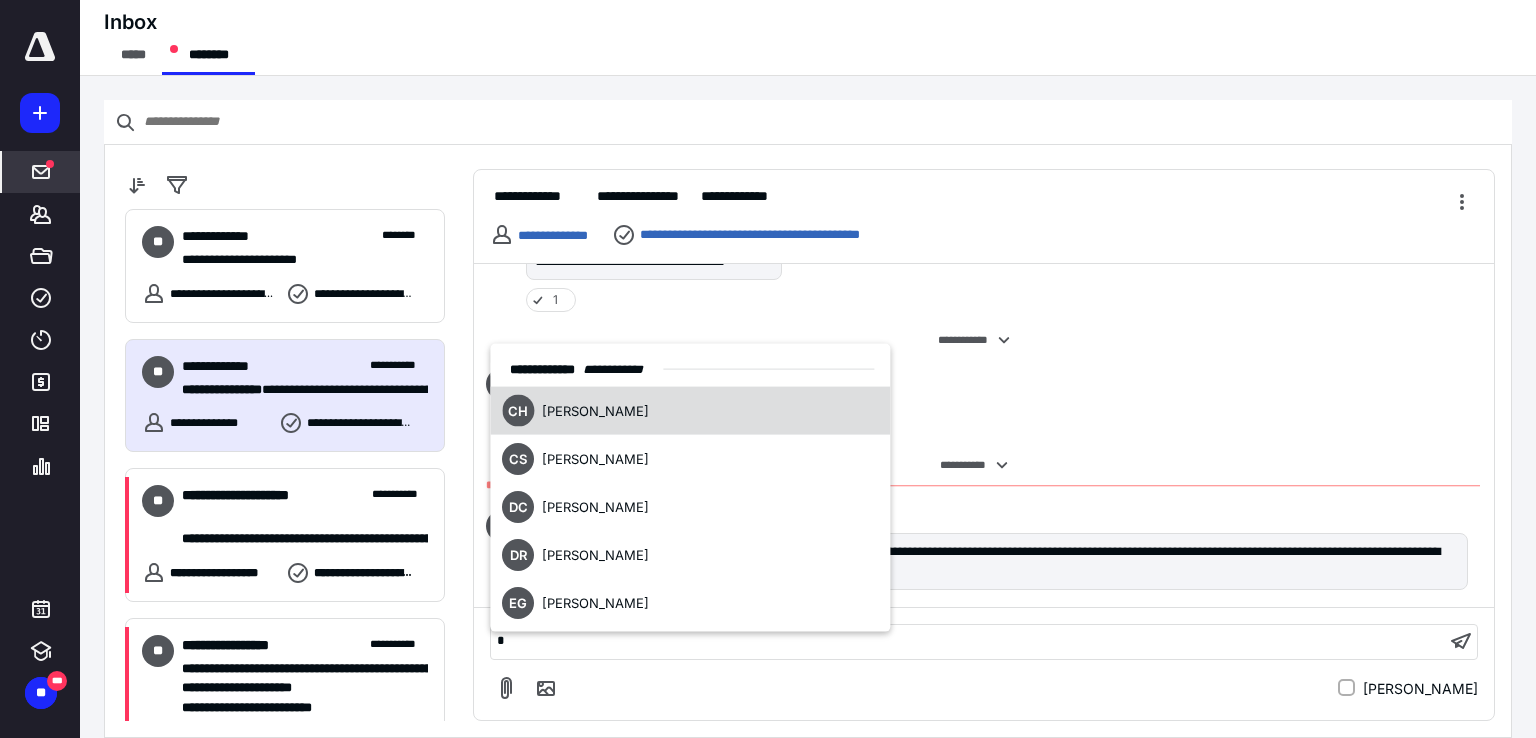 type 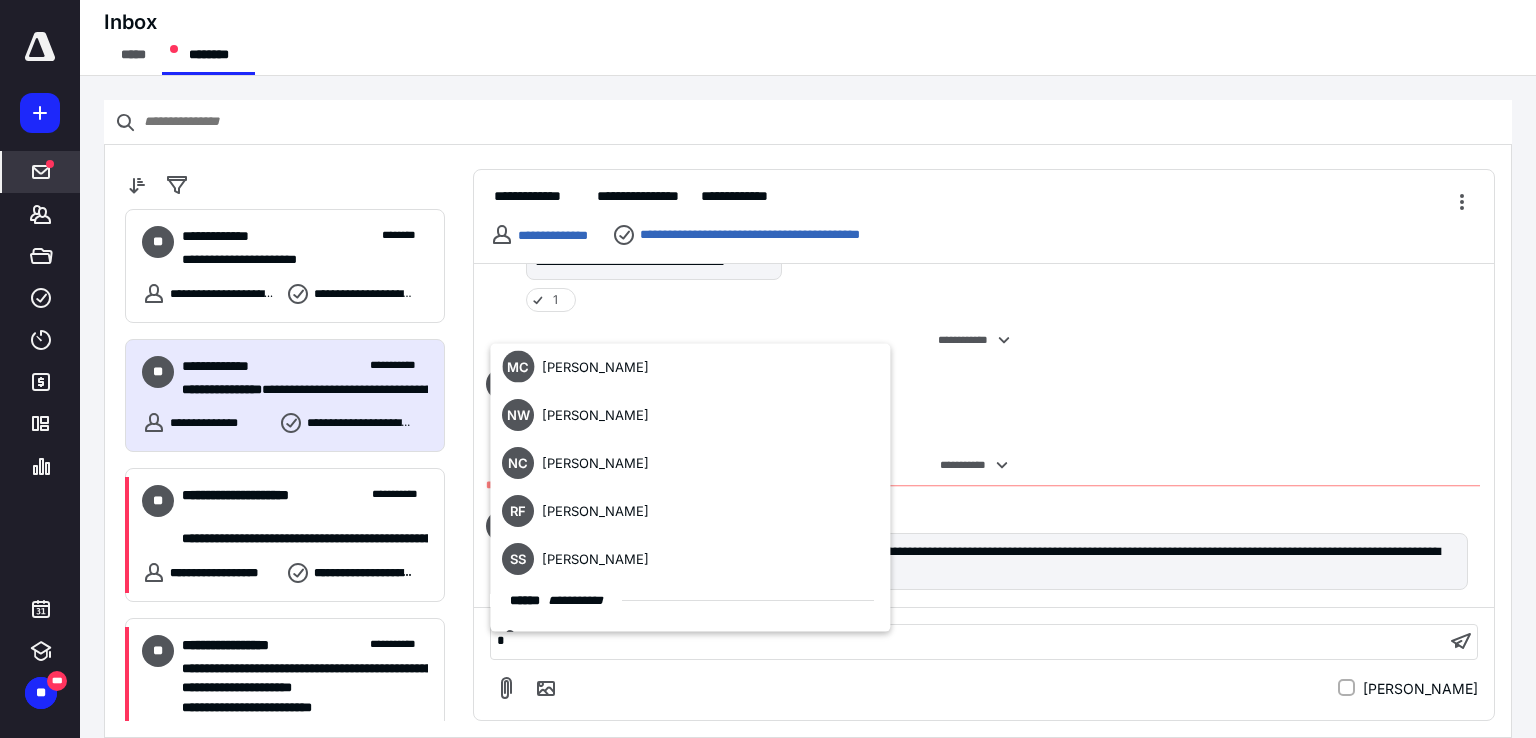 scroll, scrollTop: 500, scrollLeft: 0, axis: vertical 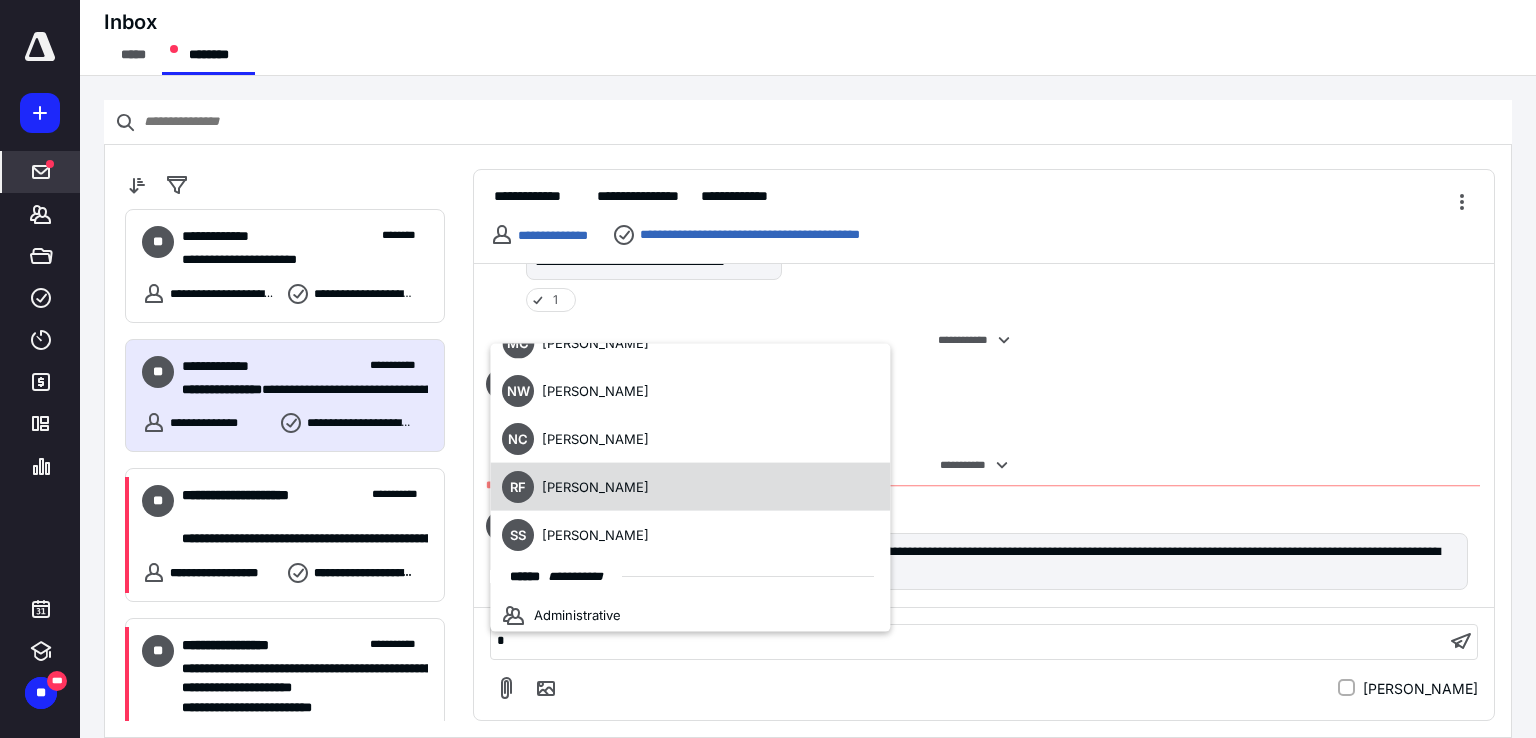 click on "[PERSON_NAME]" at bounding box center (690, 487) 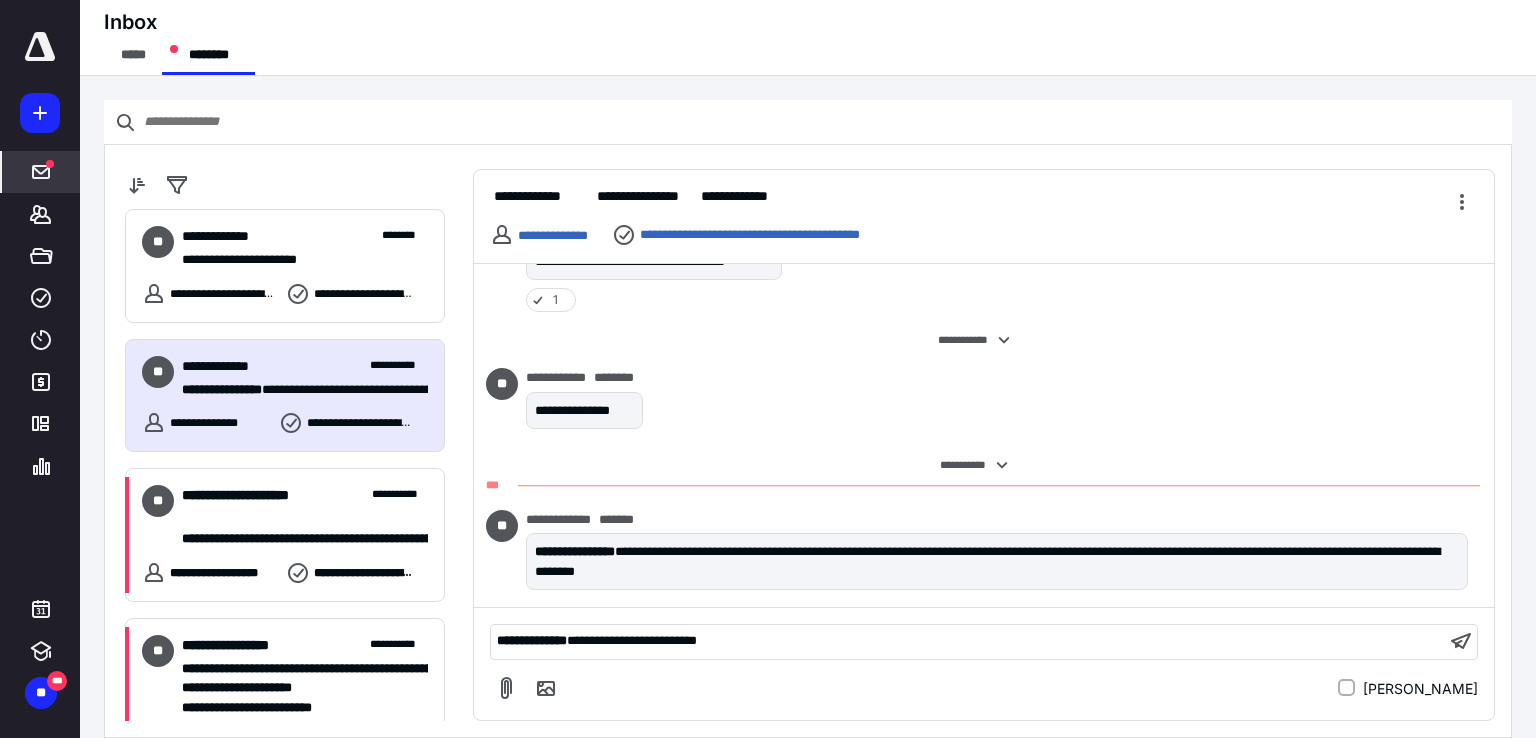 scroll, scrollTop: 226, scrollLeft: 0, axis: vertical 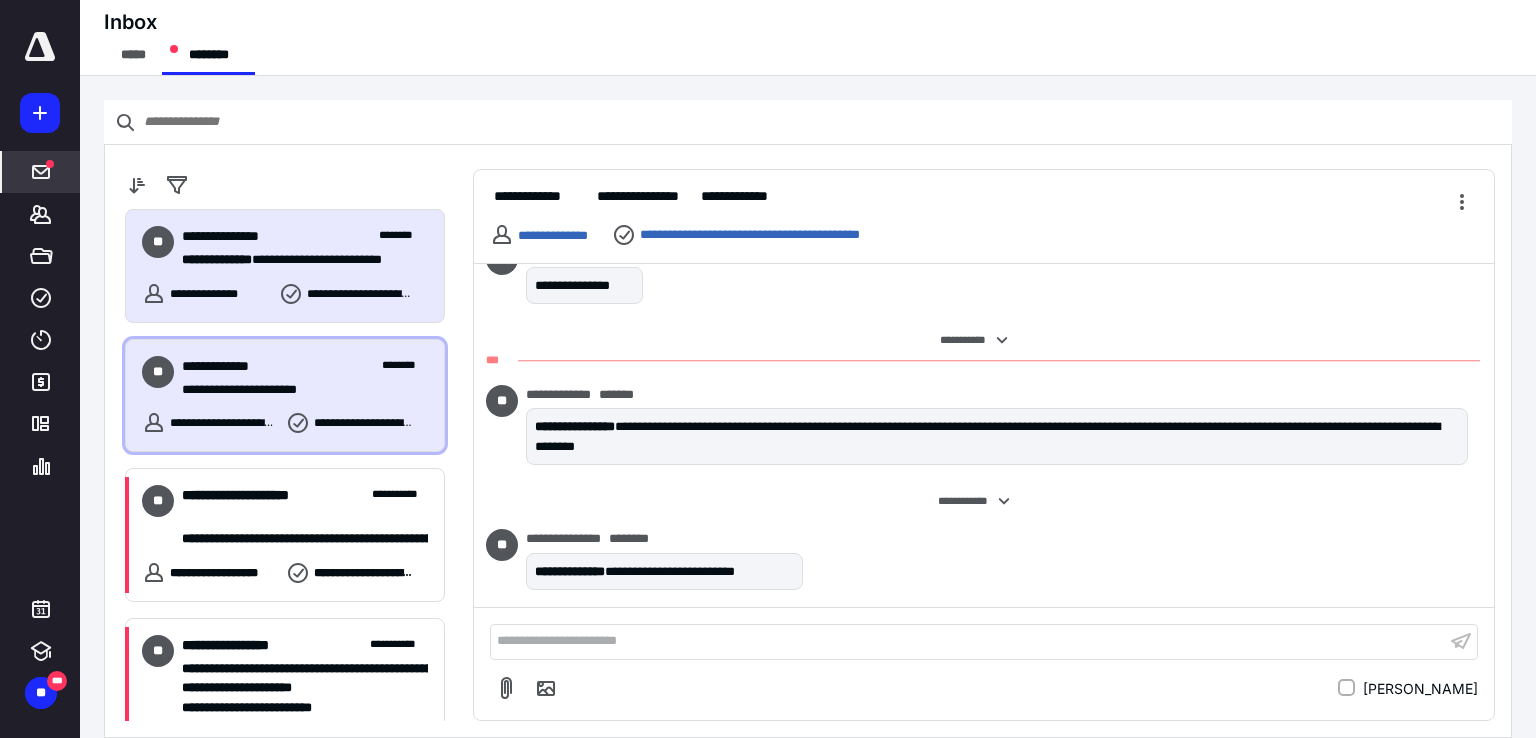 click on "**********" at bounding box center (285, 396) 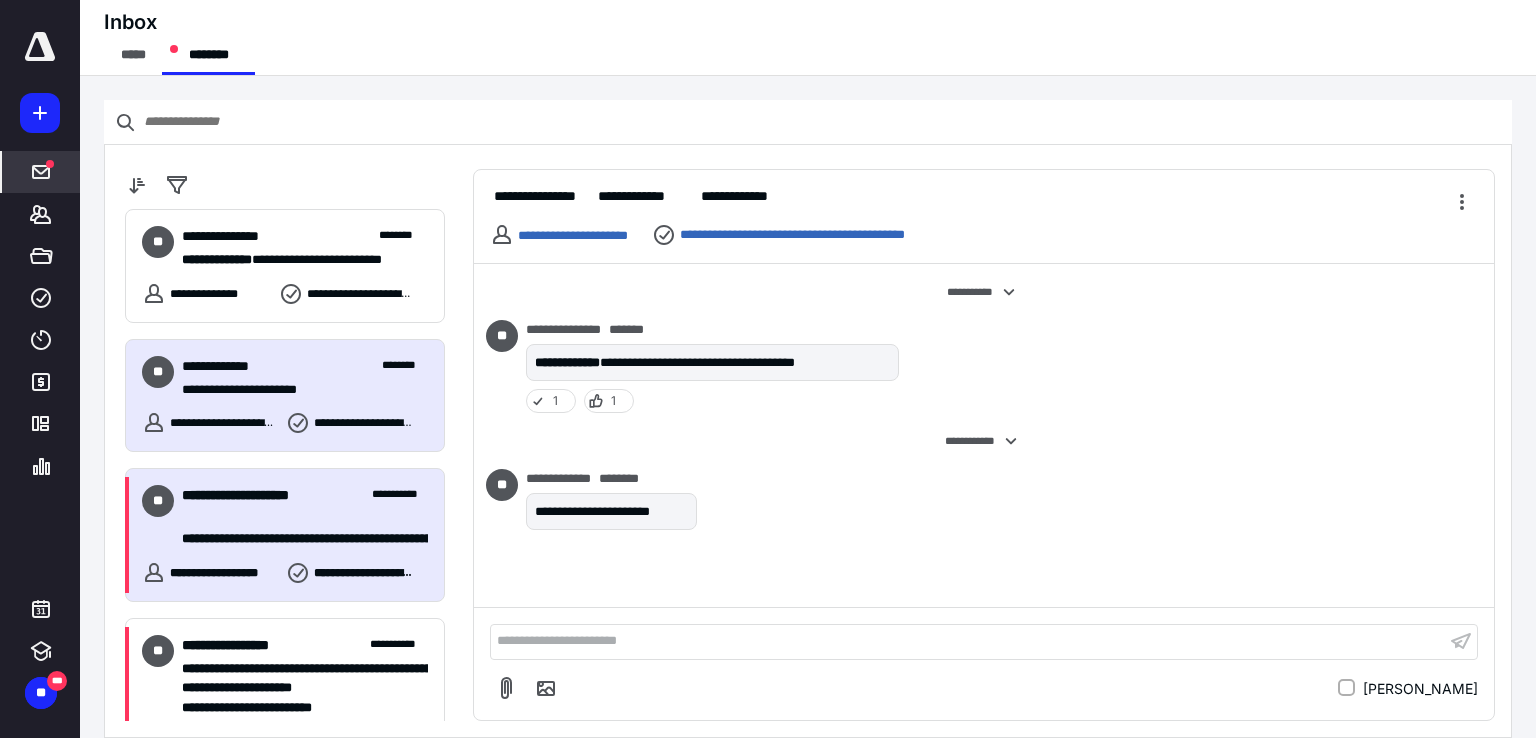 click on "**********" at bounding box center (270, 505) 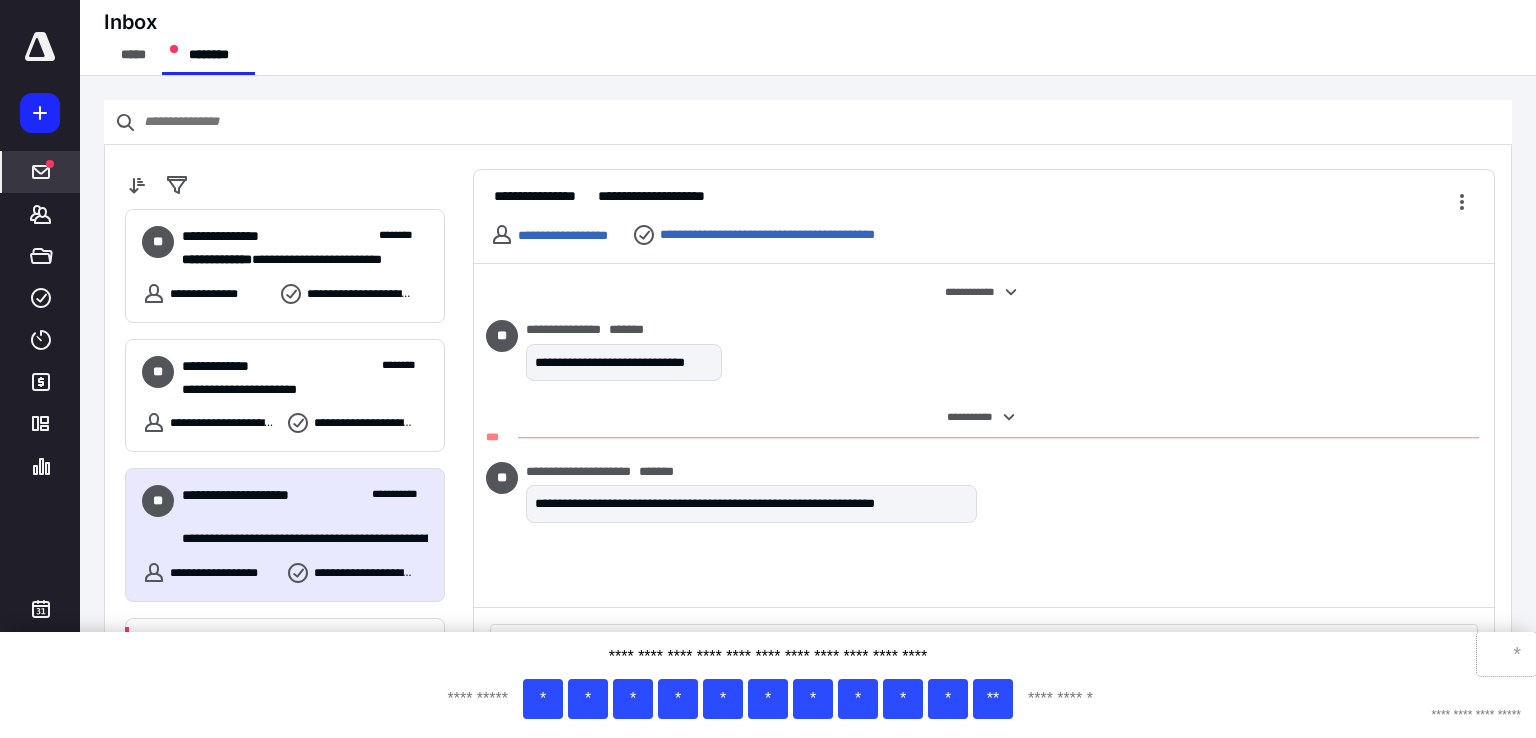click on "*" at bounding box center (1506, 654) 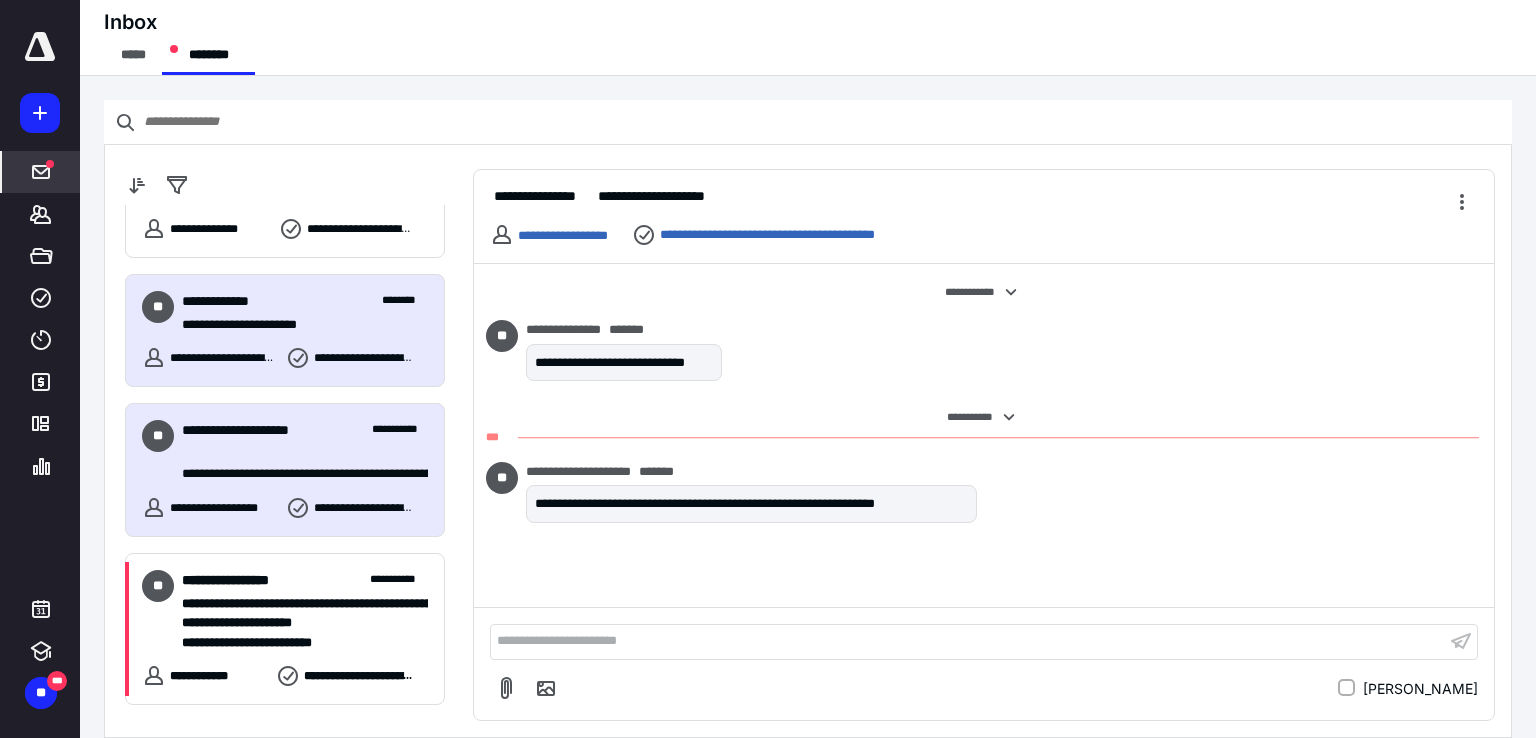 scroll, scrollTop: 100, scrollLeft: 0, axis: vertical 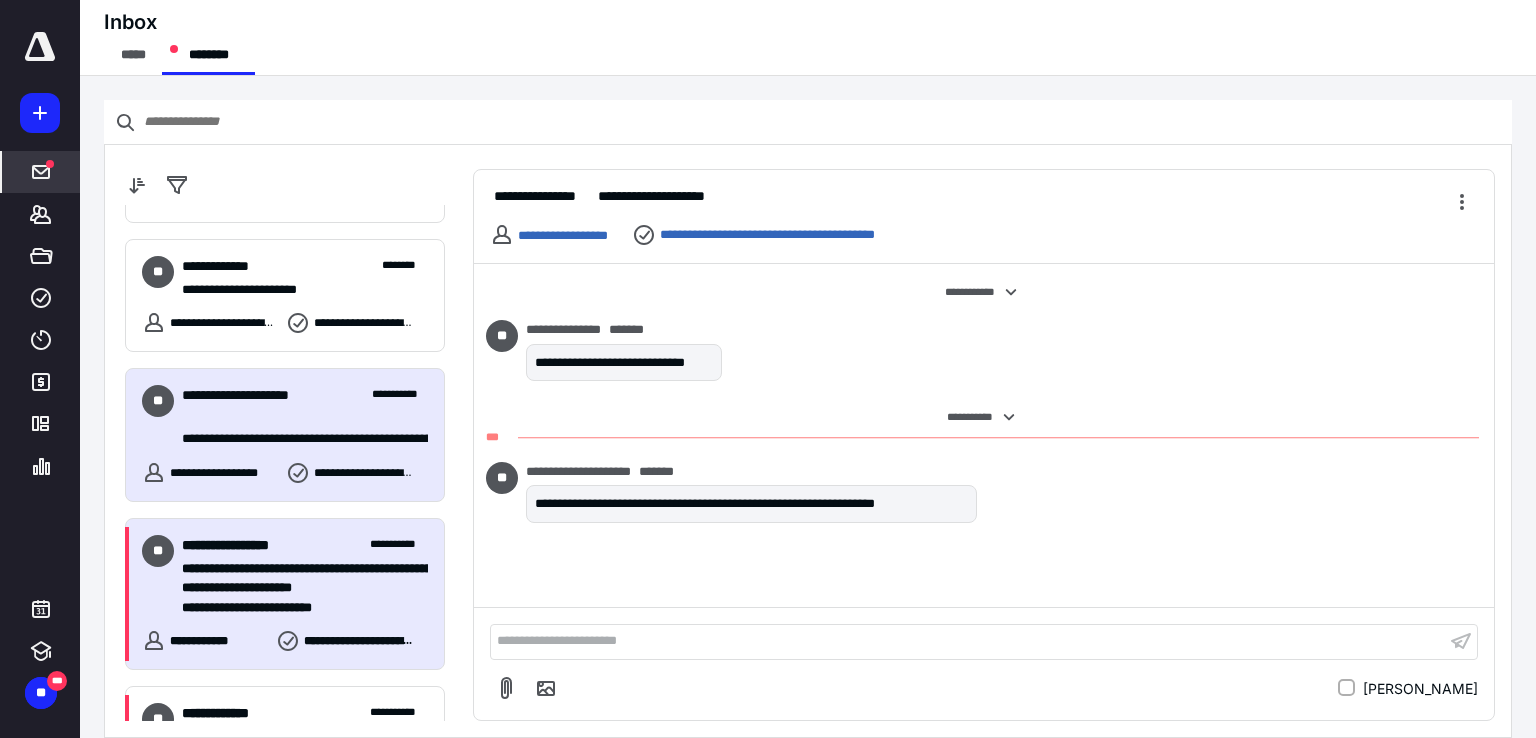 click on "**********" at bounding box center (297, 569) 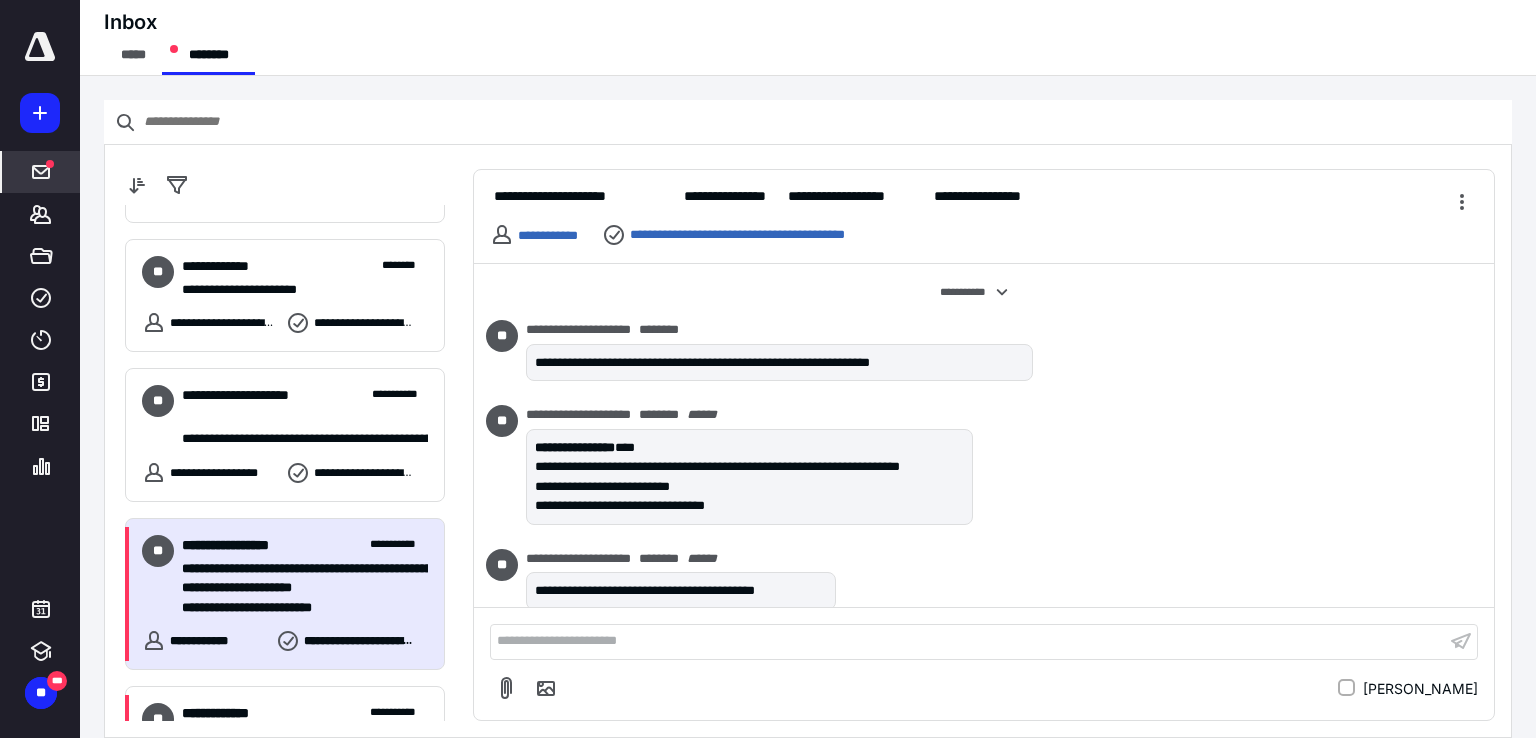 scroll, scrollTop: 785, scrollLeft: 0, axis: vertical 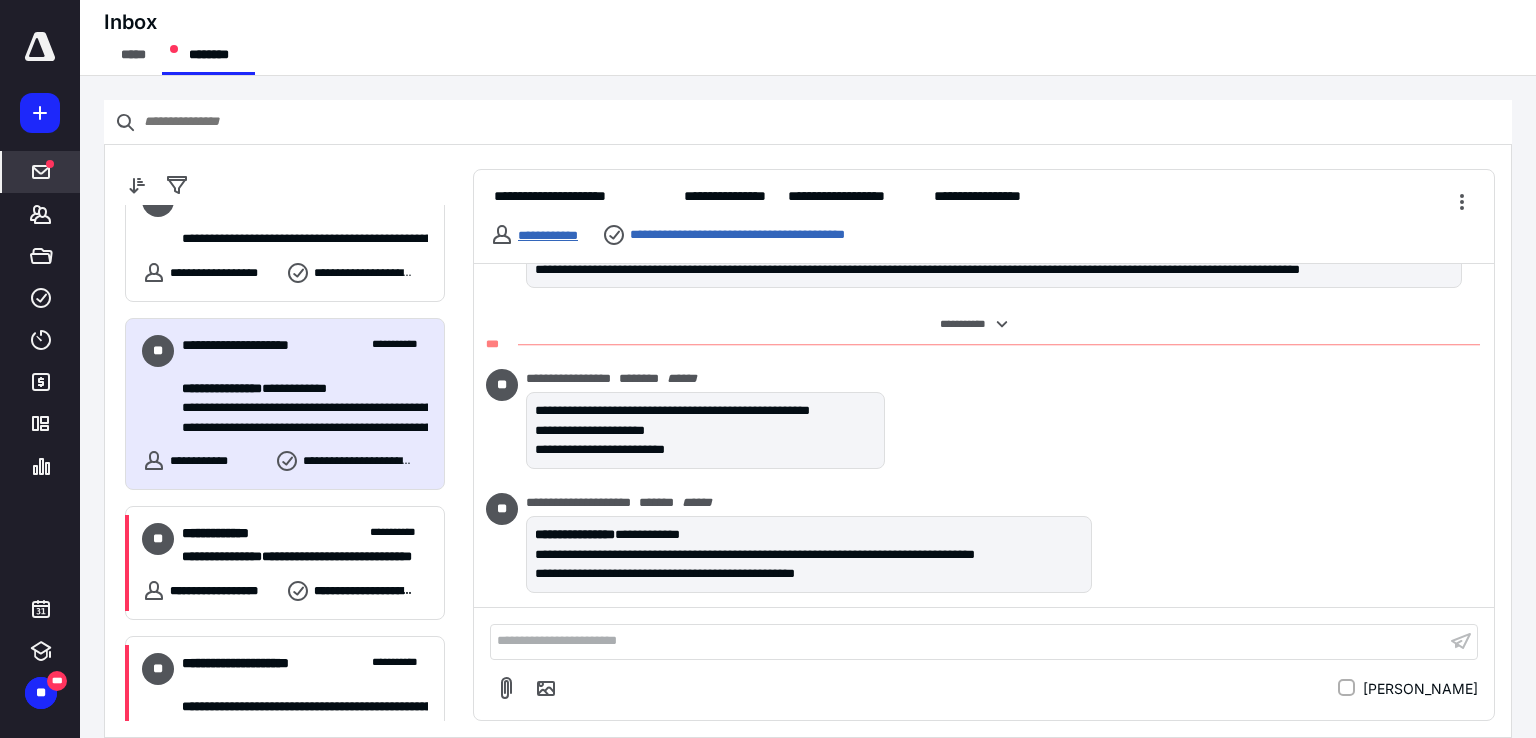 click on "**********" at bounding box center (548, 235) 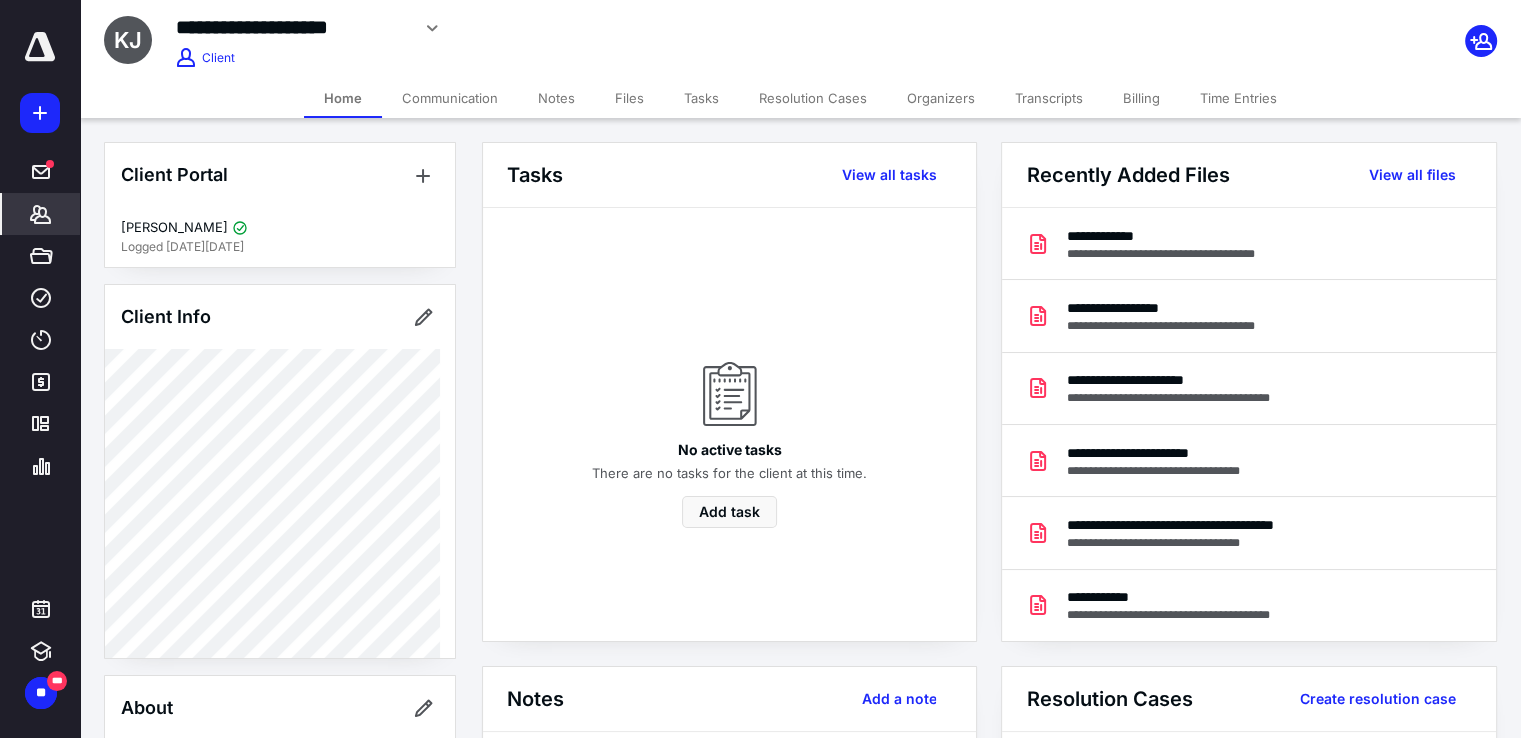 click on "Billing" at bounding box center (1141, 98) 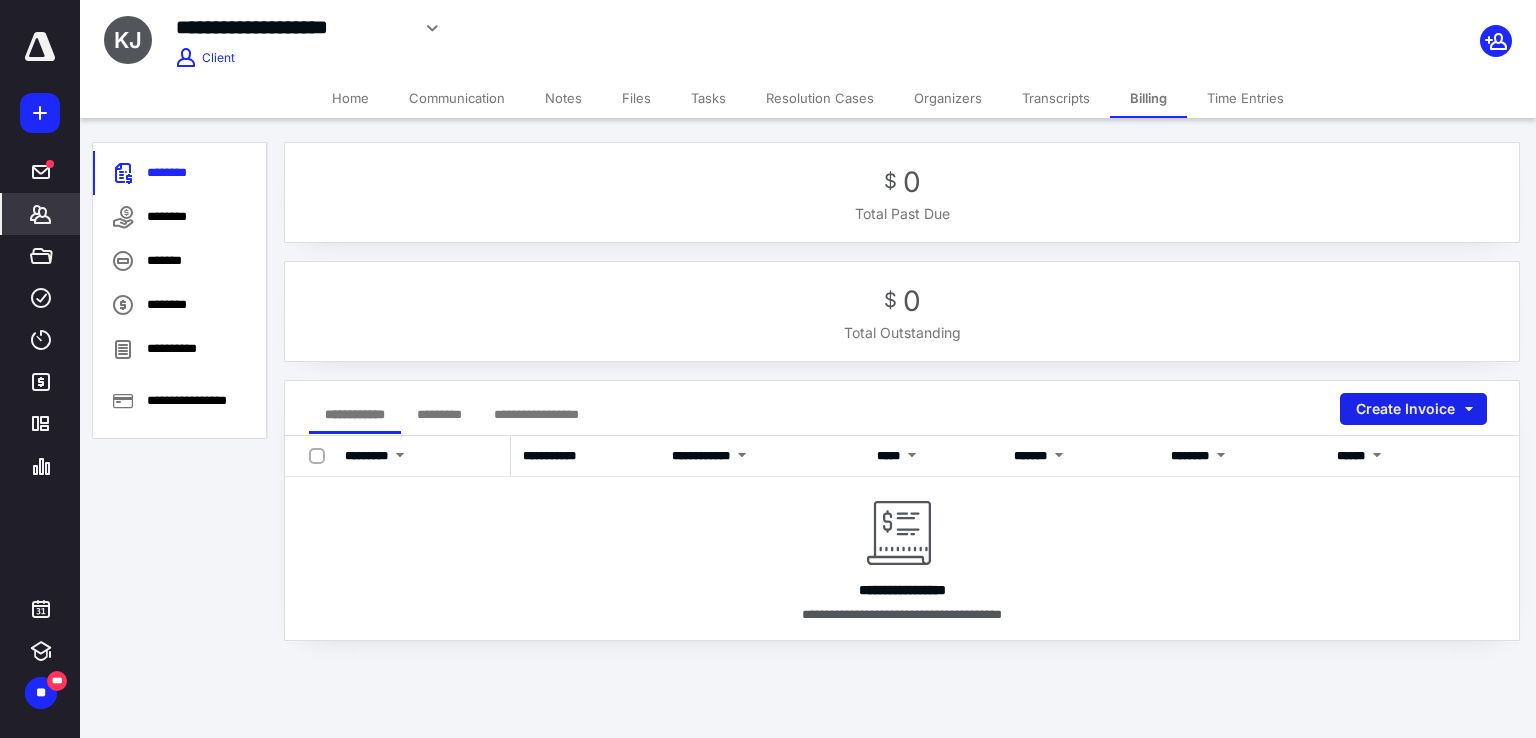 click on "Create Invoice" at bounding box center [1413, 409] 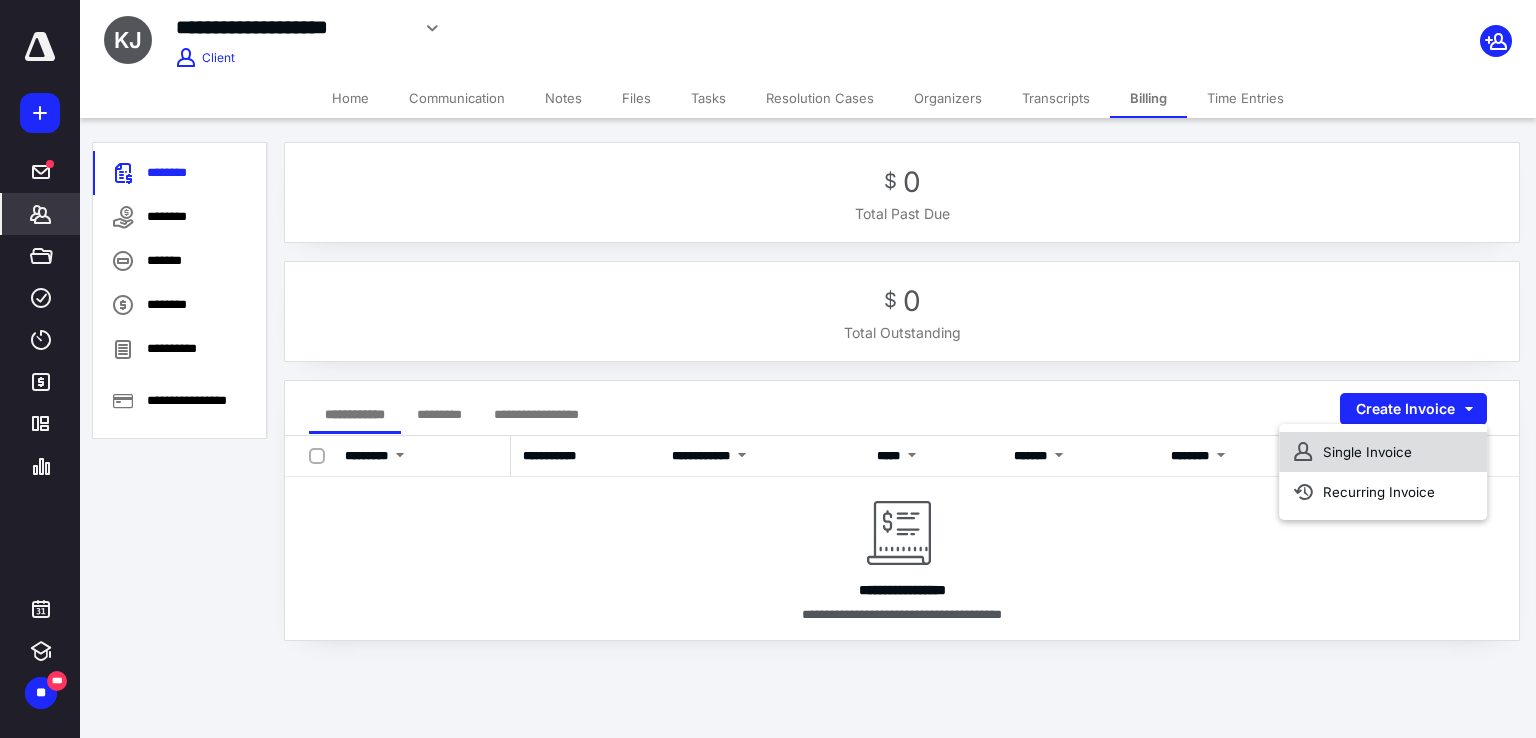 click on "Single Invoice" at bounding box center (1383, 452) 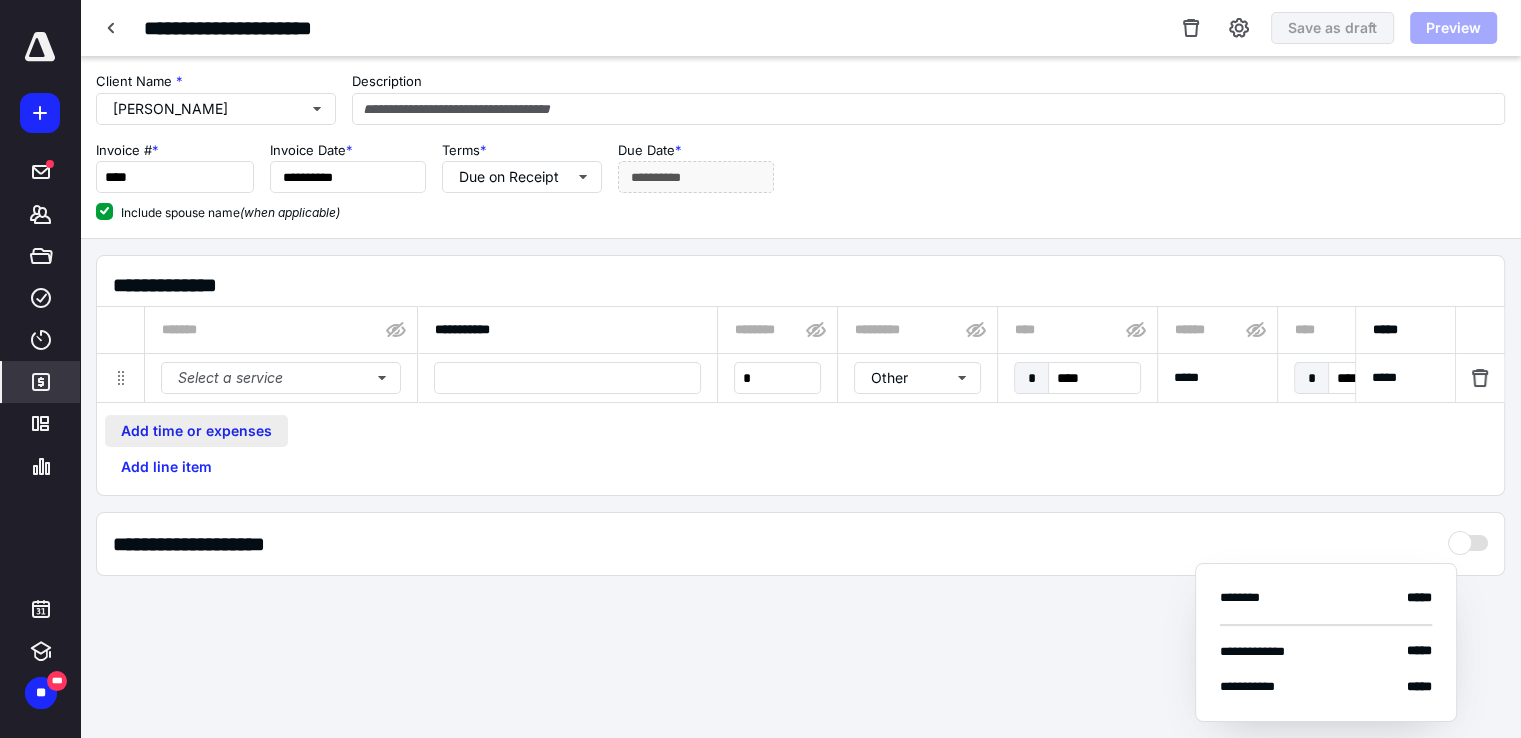 click on "Add time or expenses" at bounding box center (196, 431) 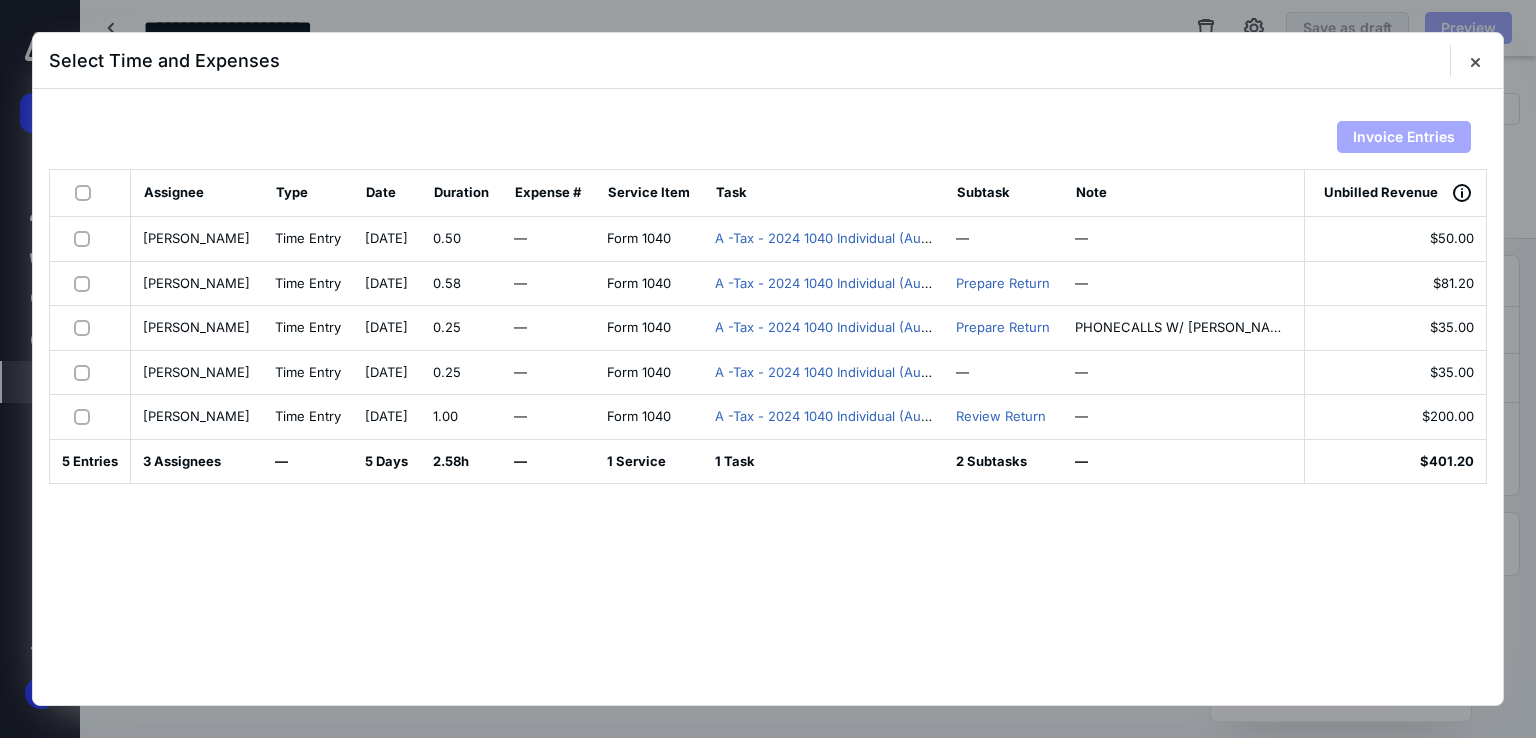click at bounding box center (87, 192) 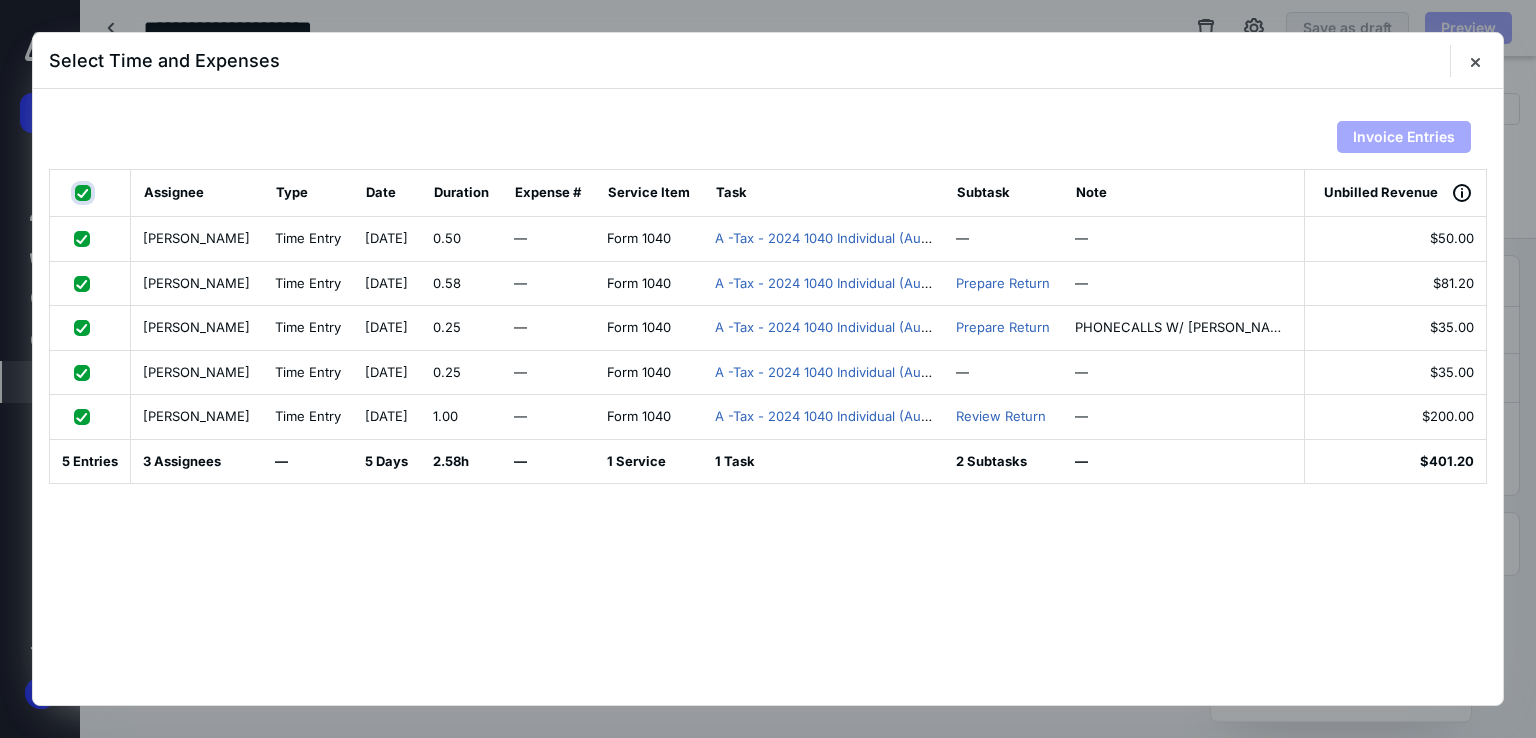 checkbox on "true" 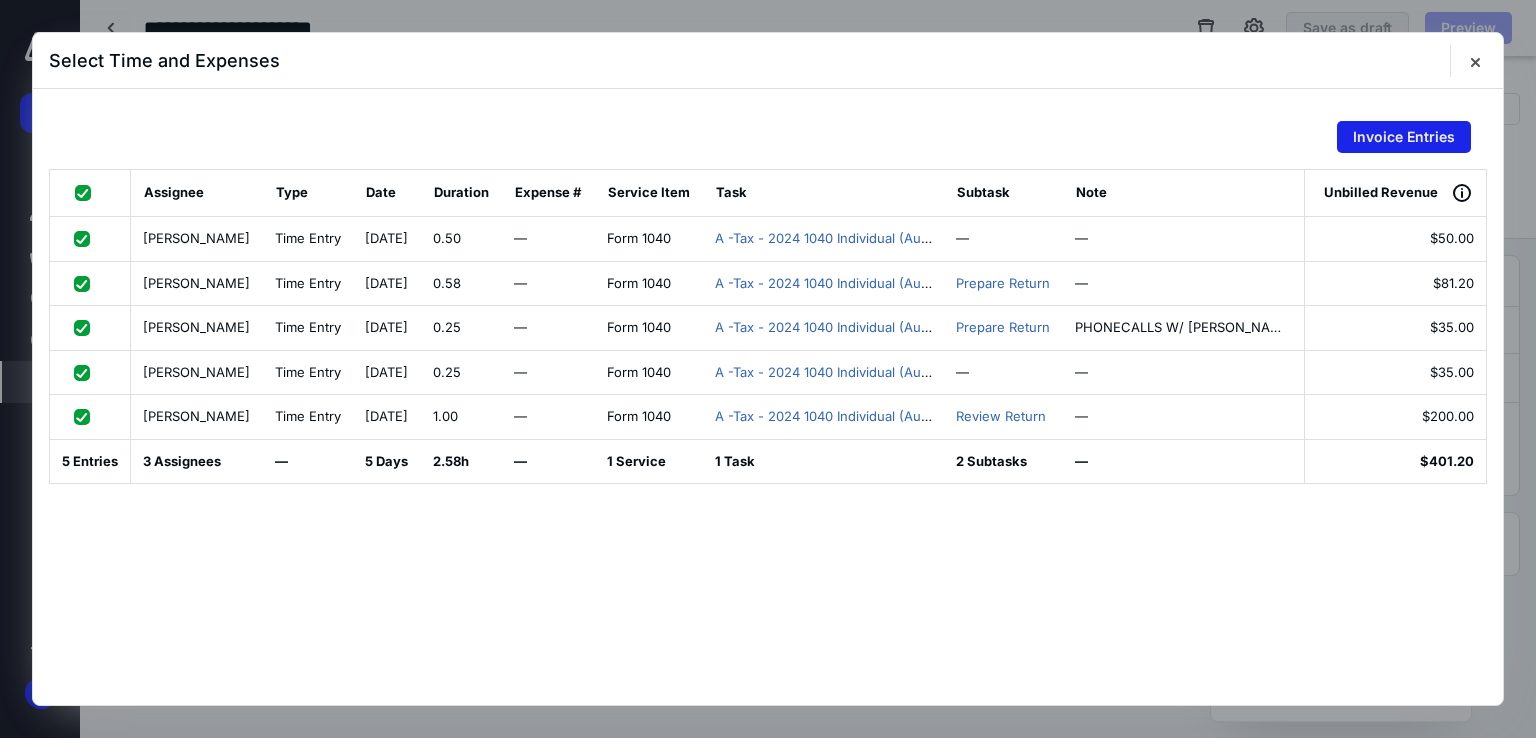 click on "Invoice Entries" at bounding box center (1404, 137) 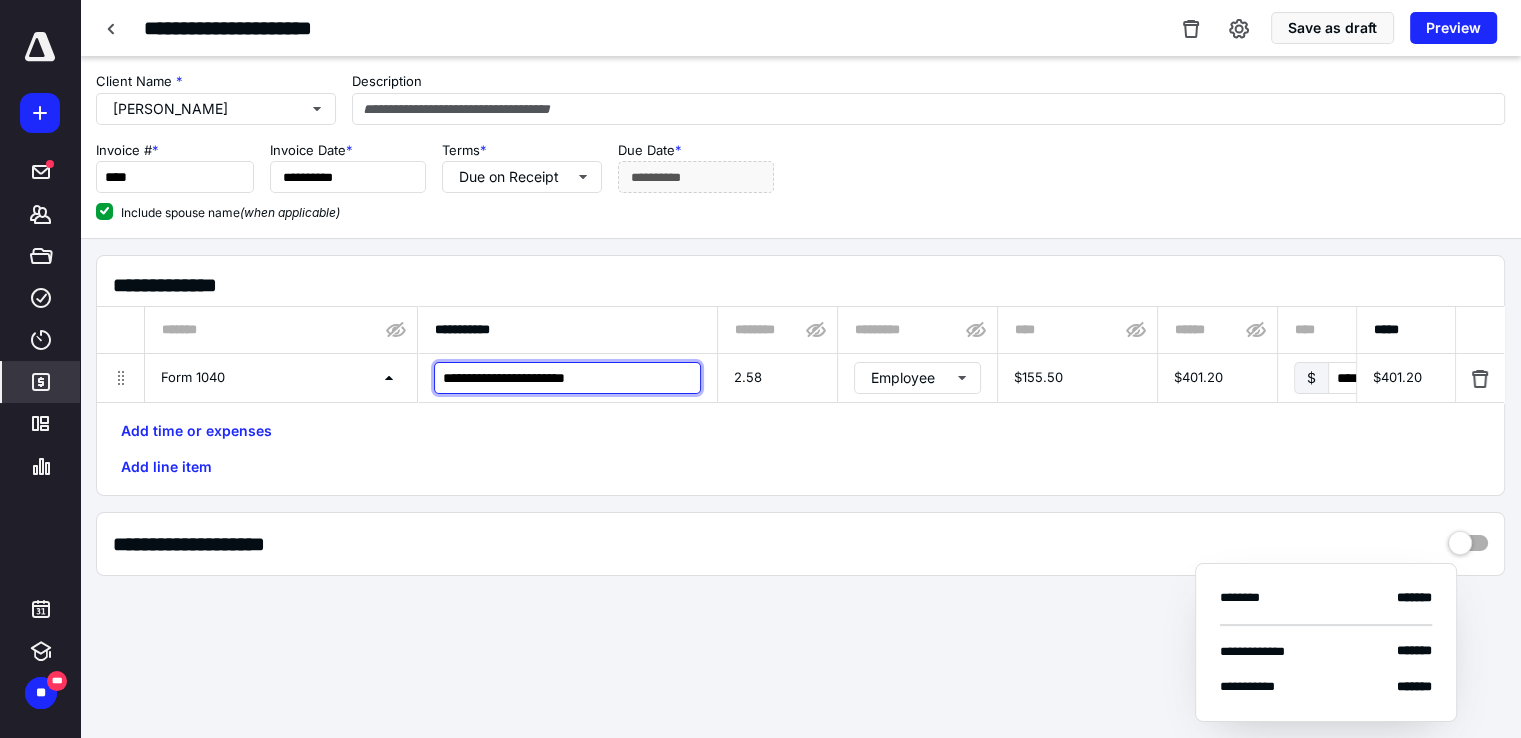 click on "**********" at bounding box center [567, 378] 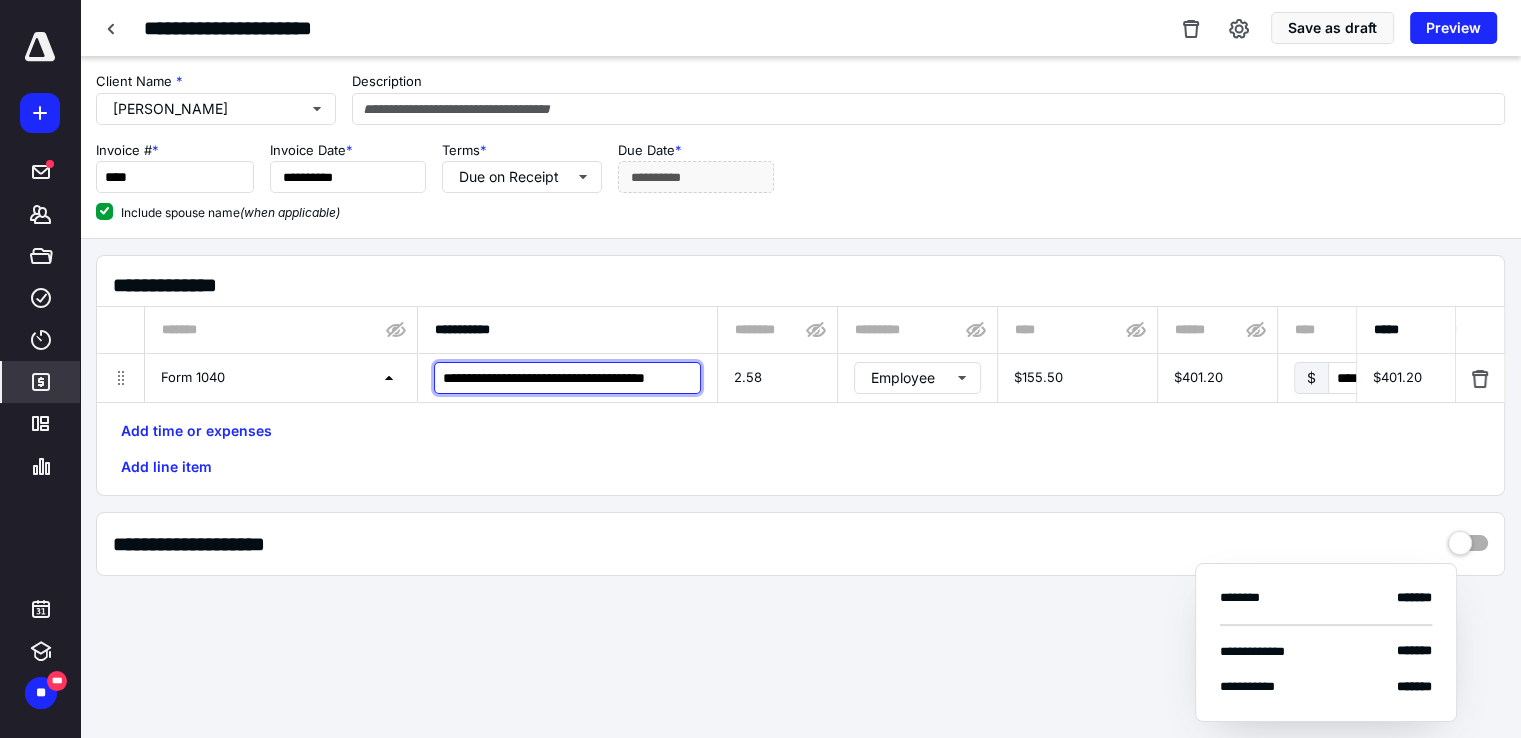 scroll, scrollTop: 0, scrollLeft: 24, axis: horizontal 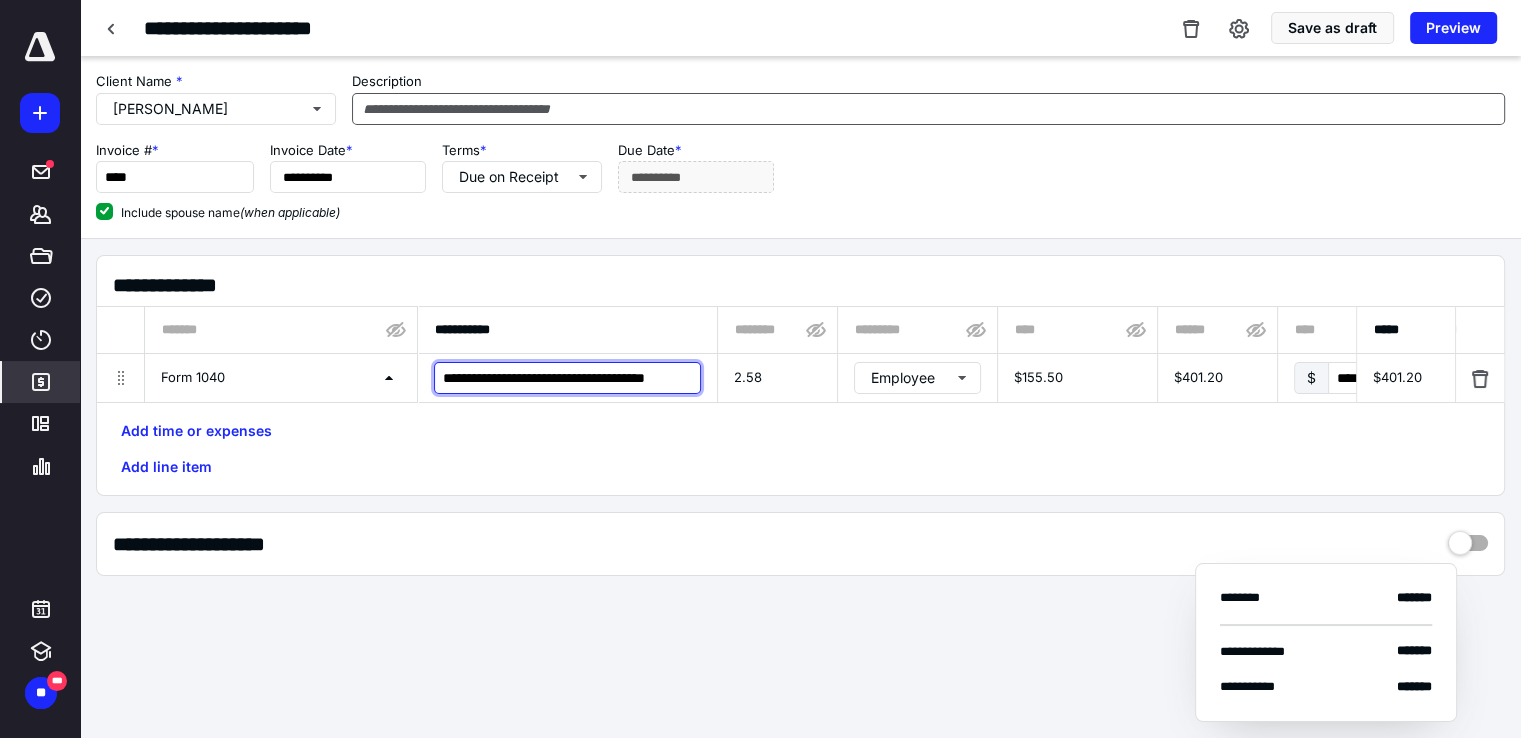 type on "**********" 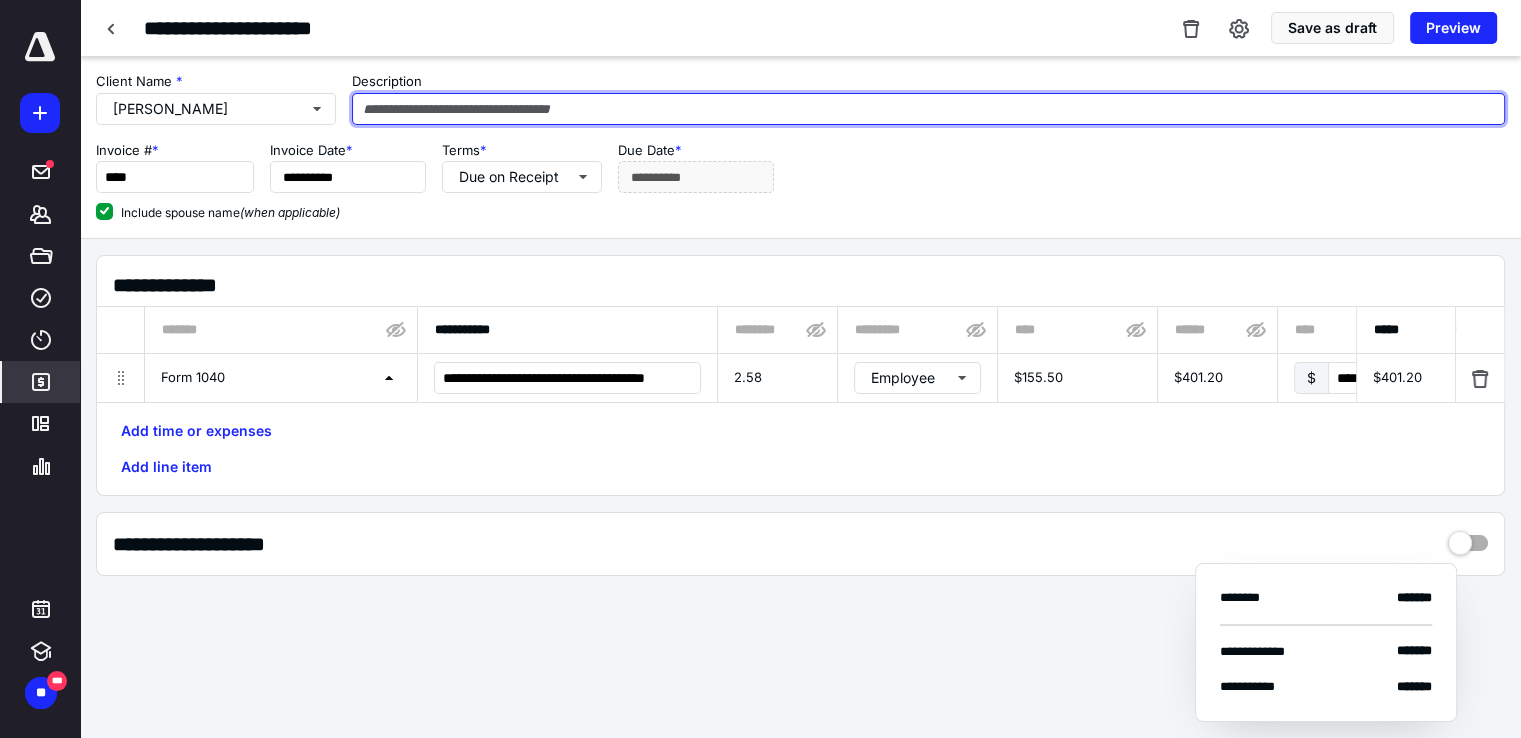click at bounding box center [928, 109] 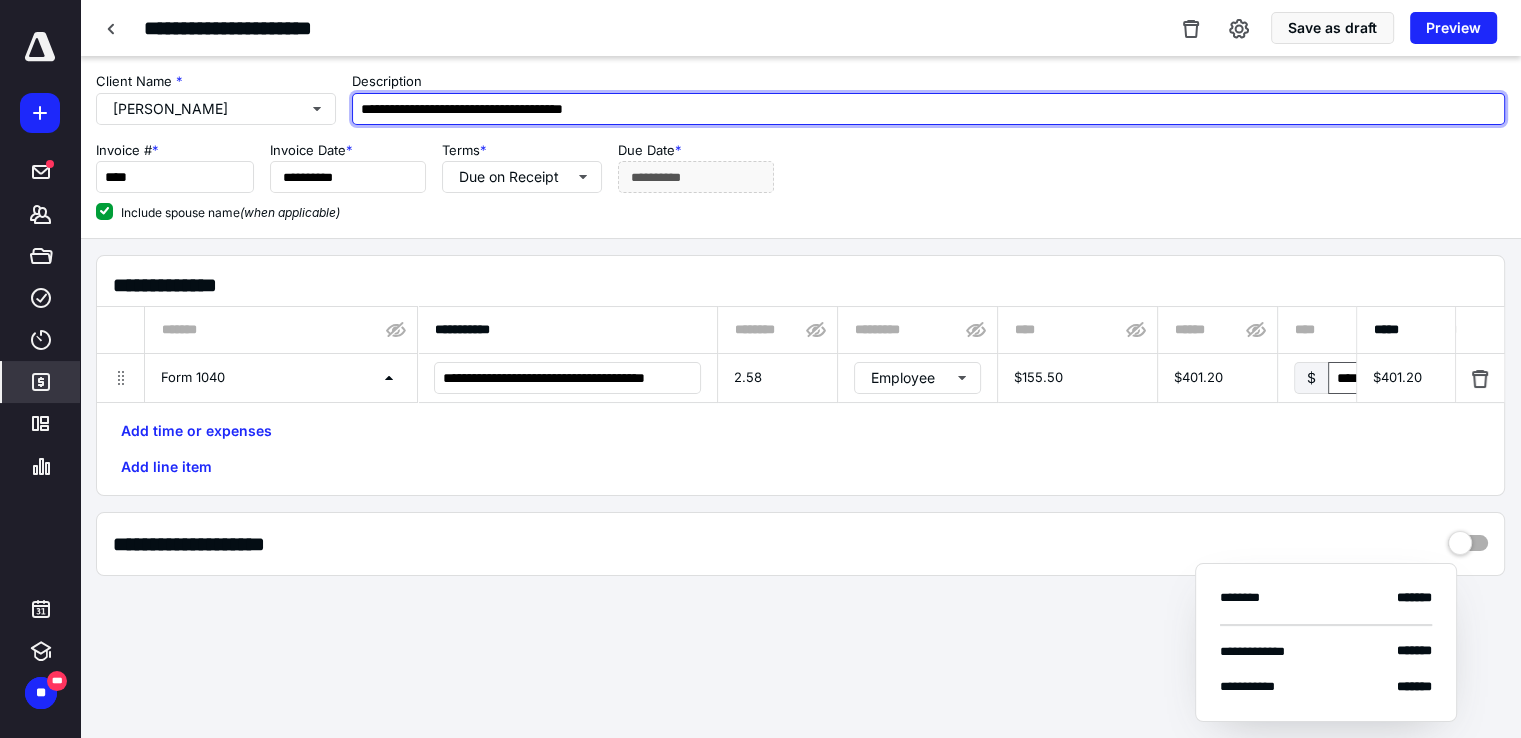 type on "**********" 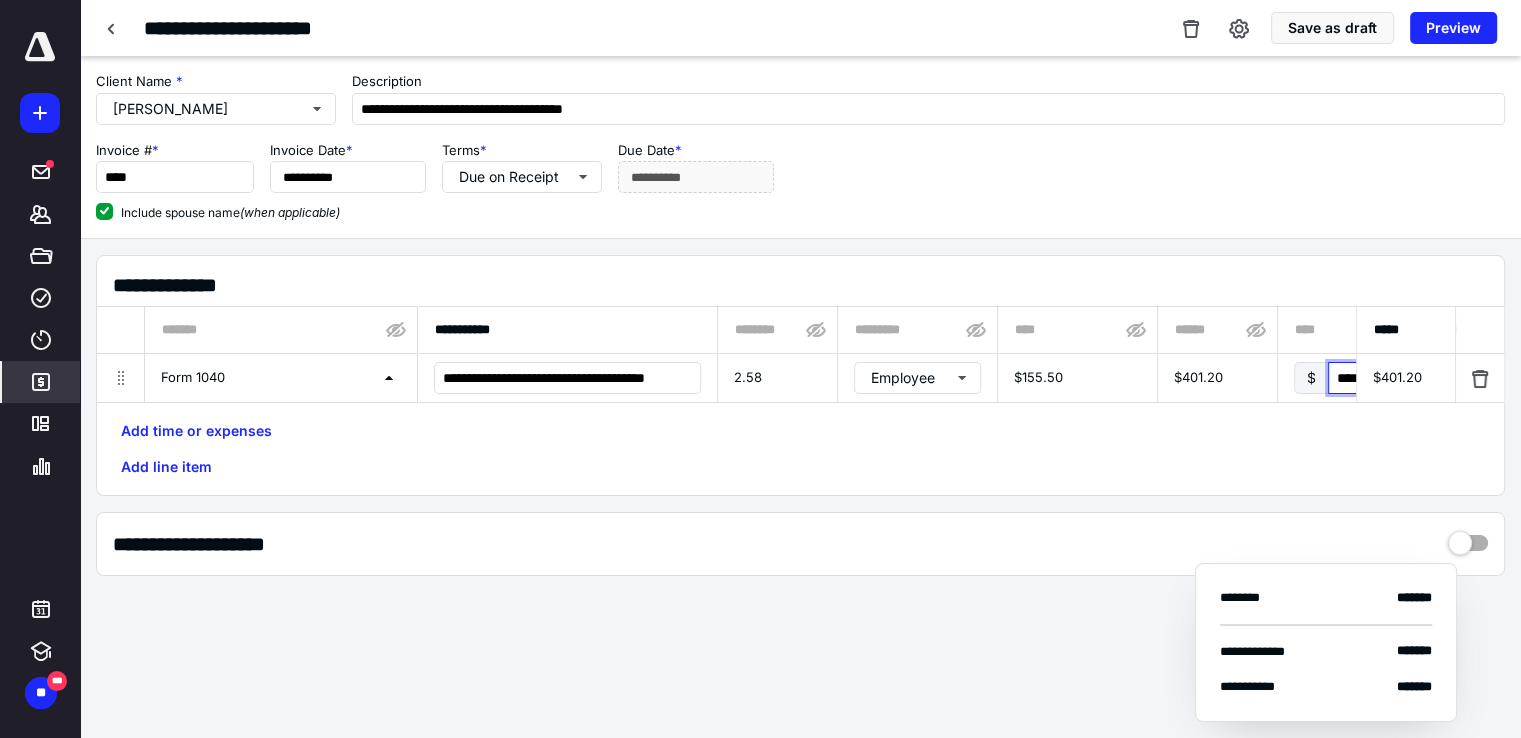 click on "****" at bounding box center [1374, 378] 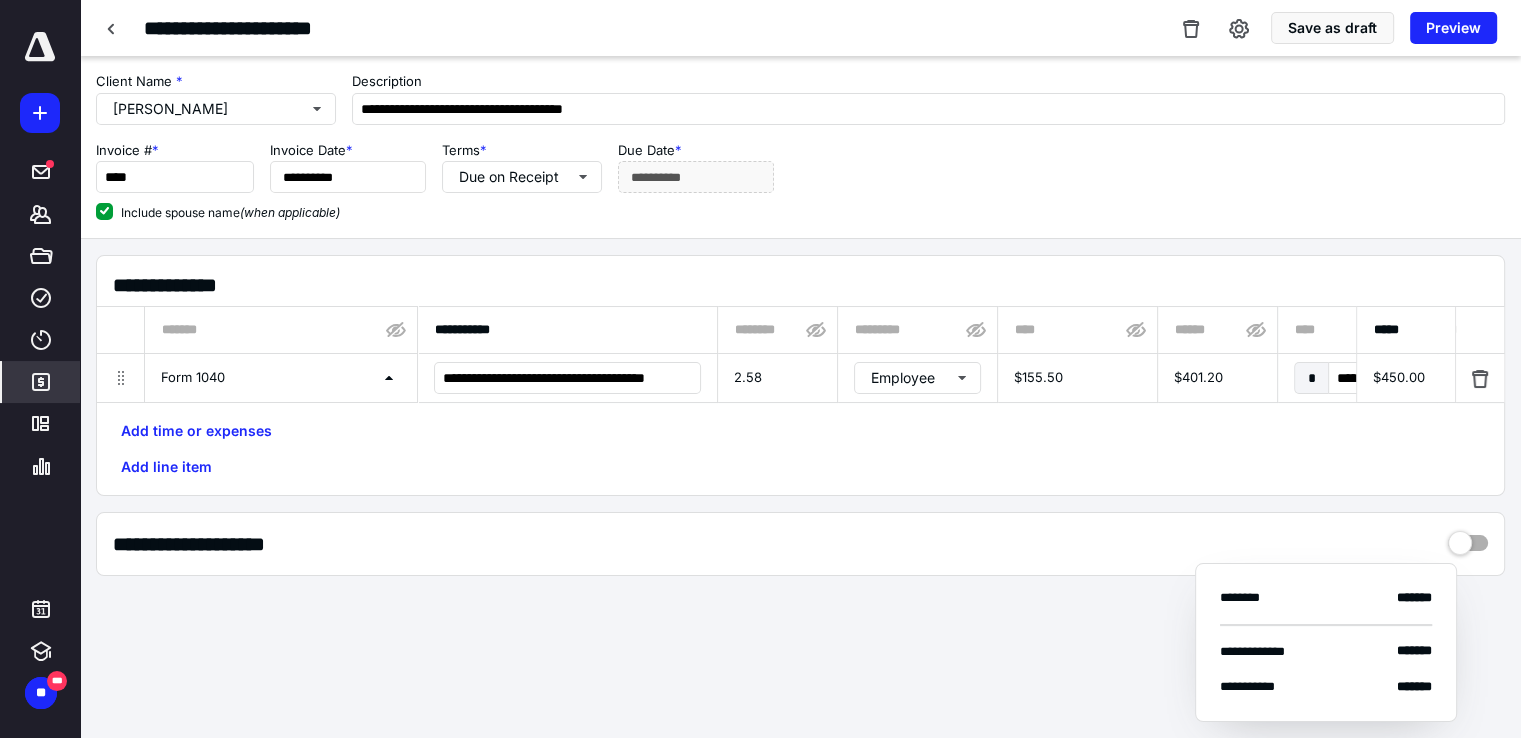 scroll, scrollTop: 0, scrollLeft: 1041, axis: horizontal 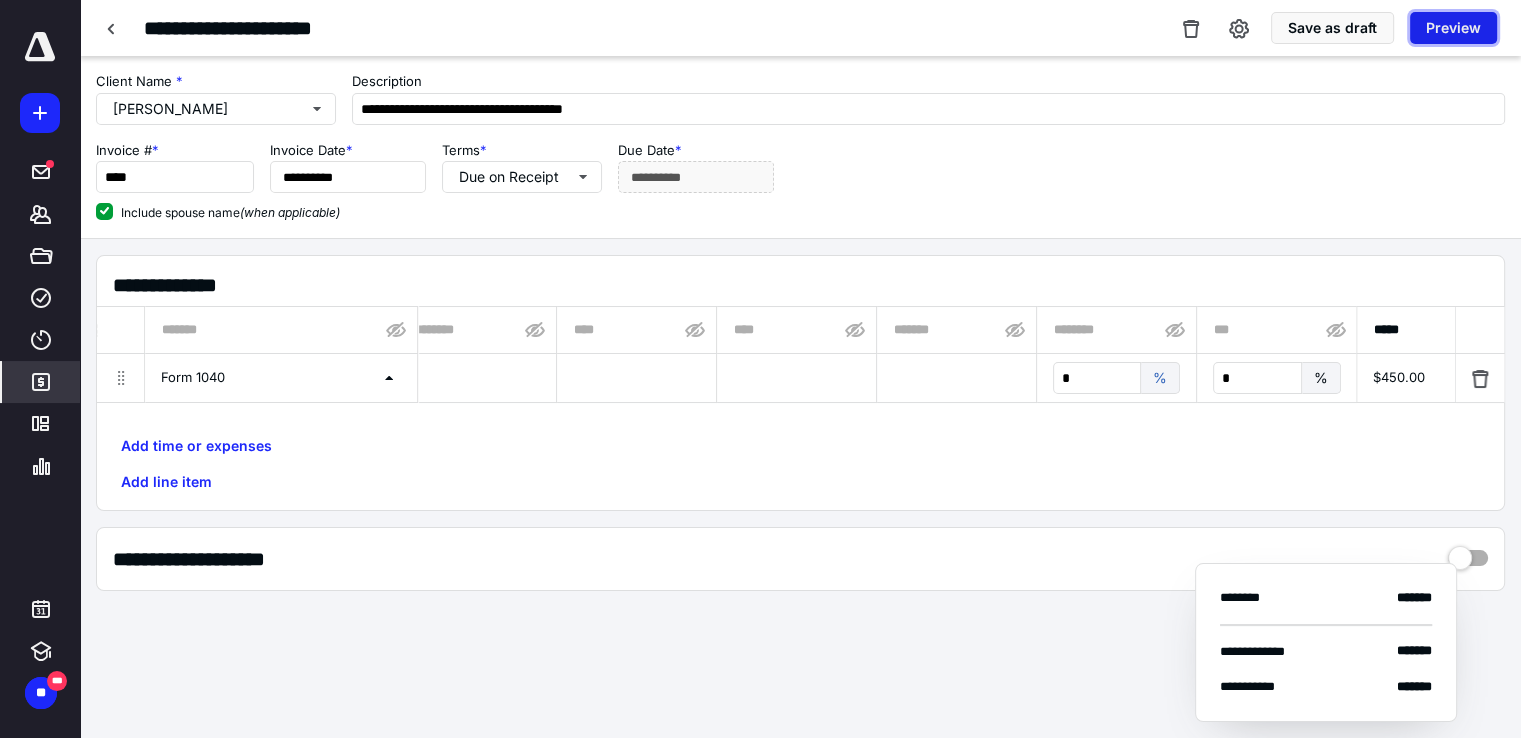 click on "Preview" at bounding box center [1453, 28] 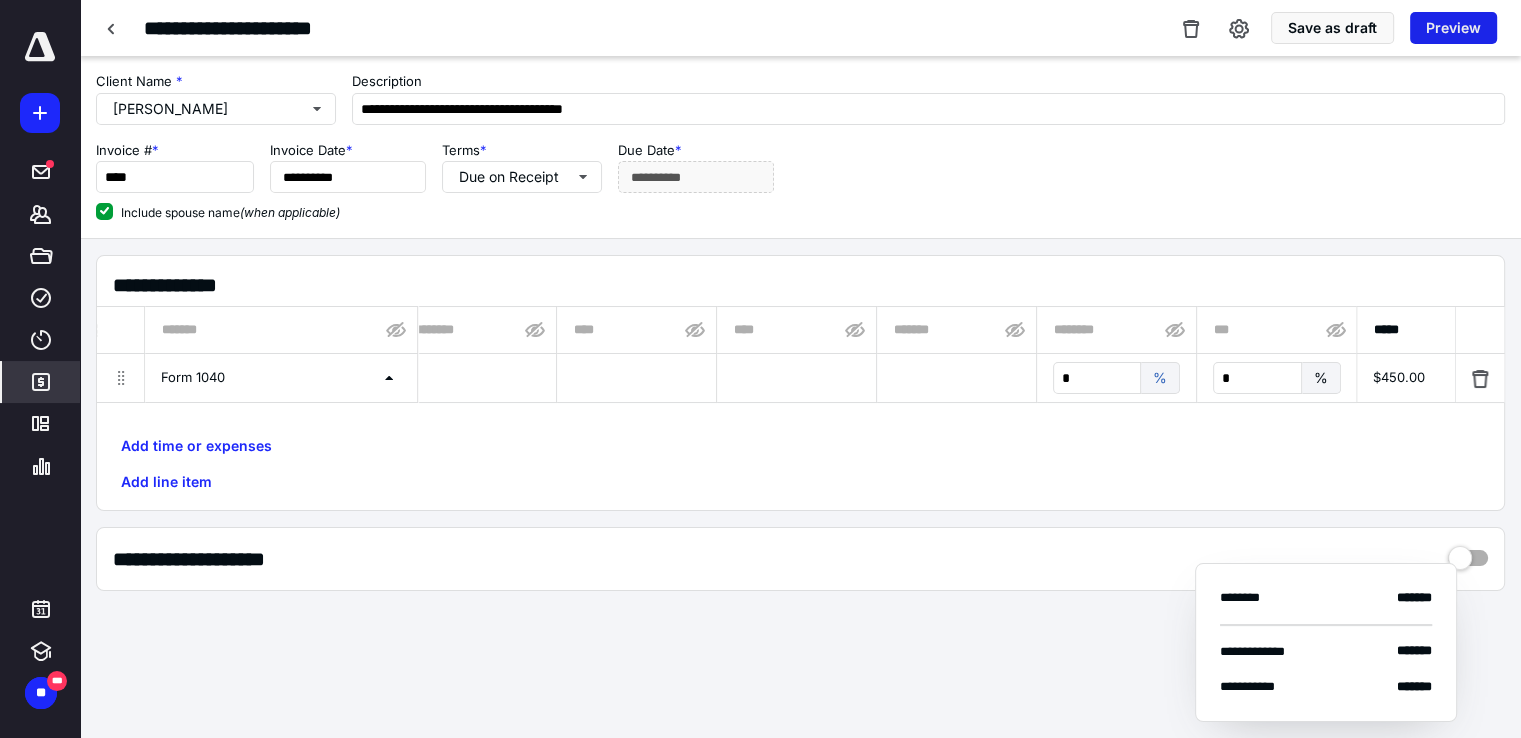 scroll, scrollTop: 0, scrollLeft: 1026, axis: horizontal 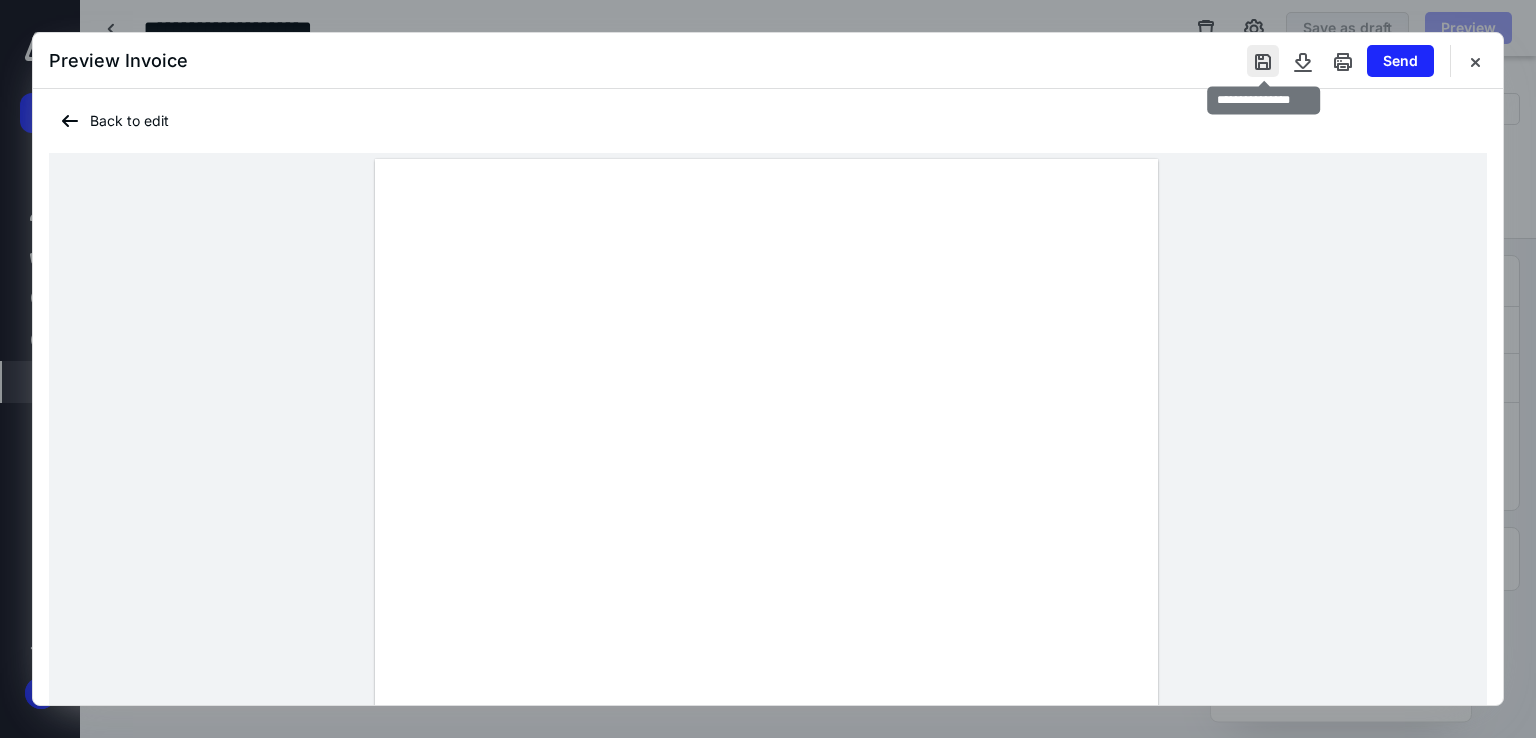 click at bounding box center (1263, 61) 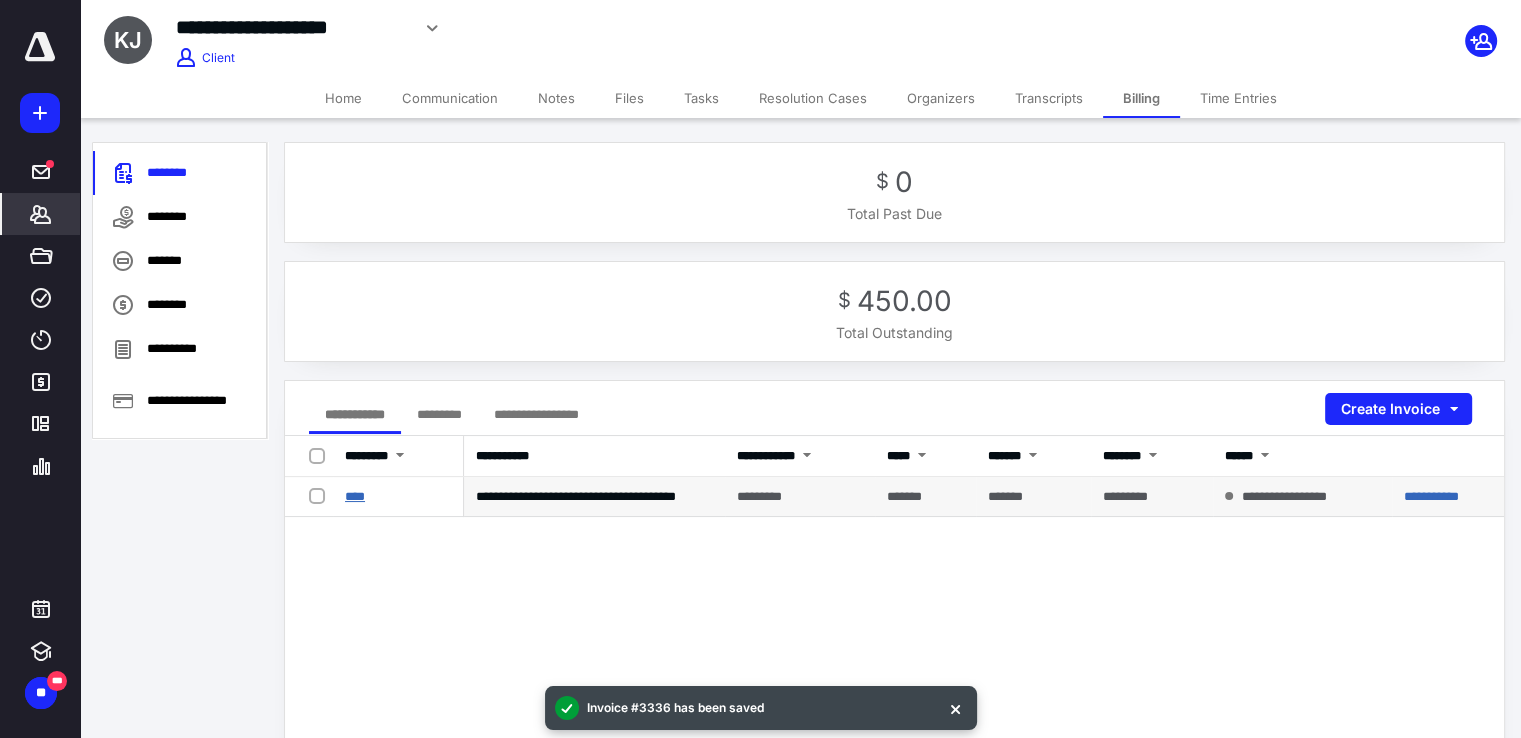click on "****" at bounding box center [355, 496] 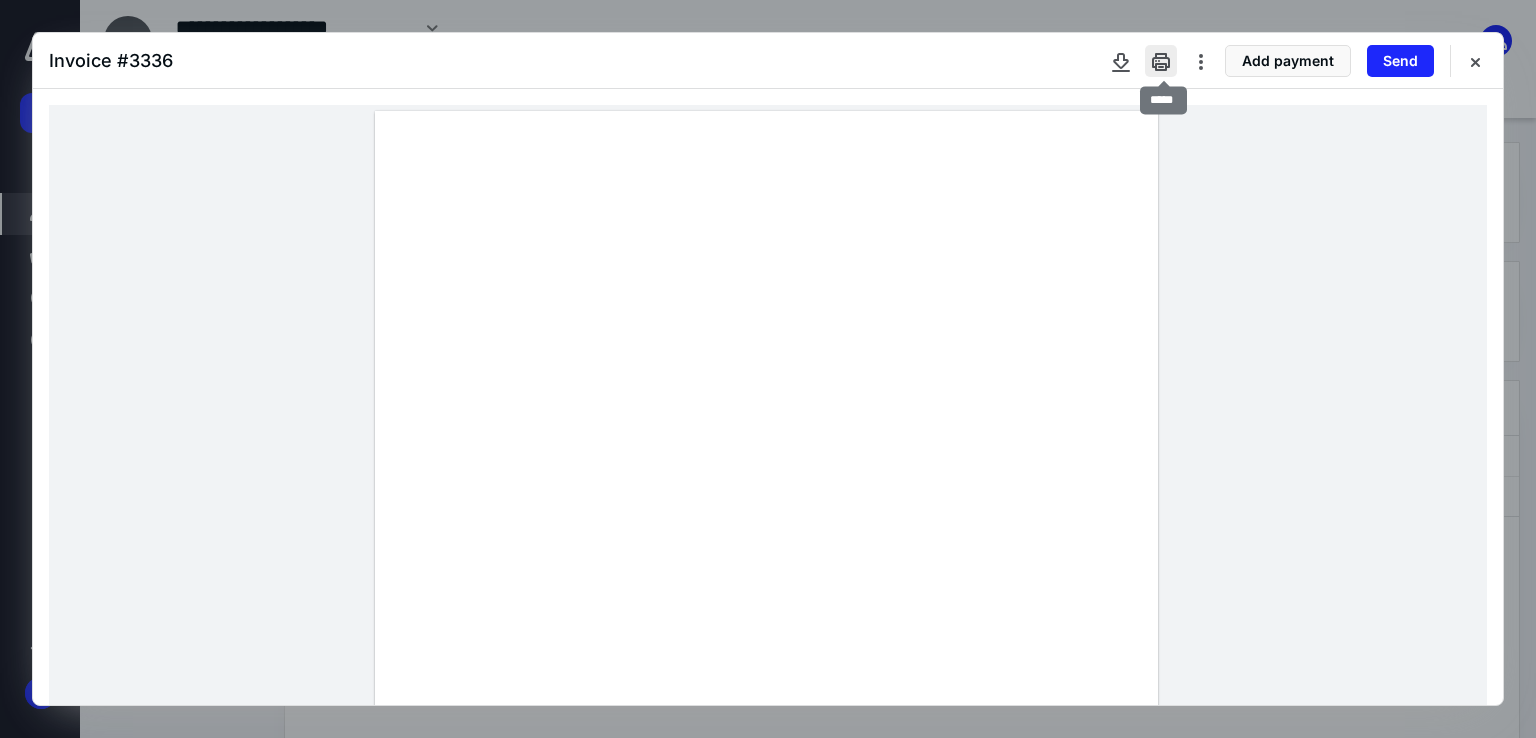 click at bounding box center (1161, 61) 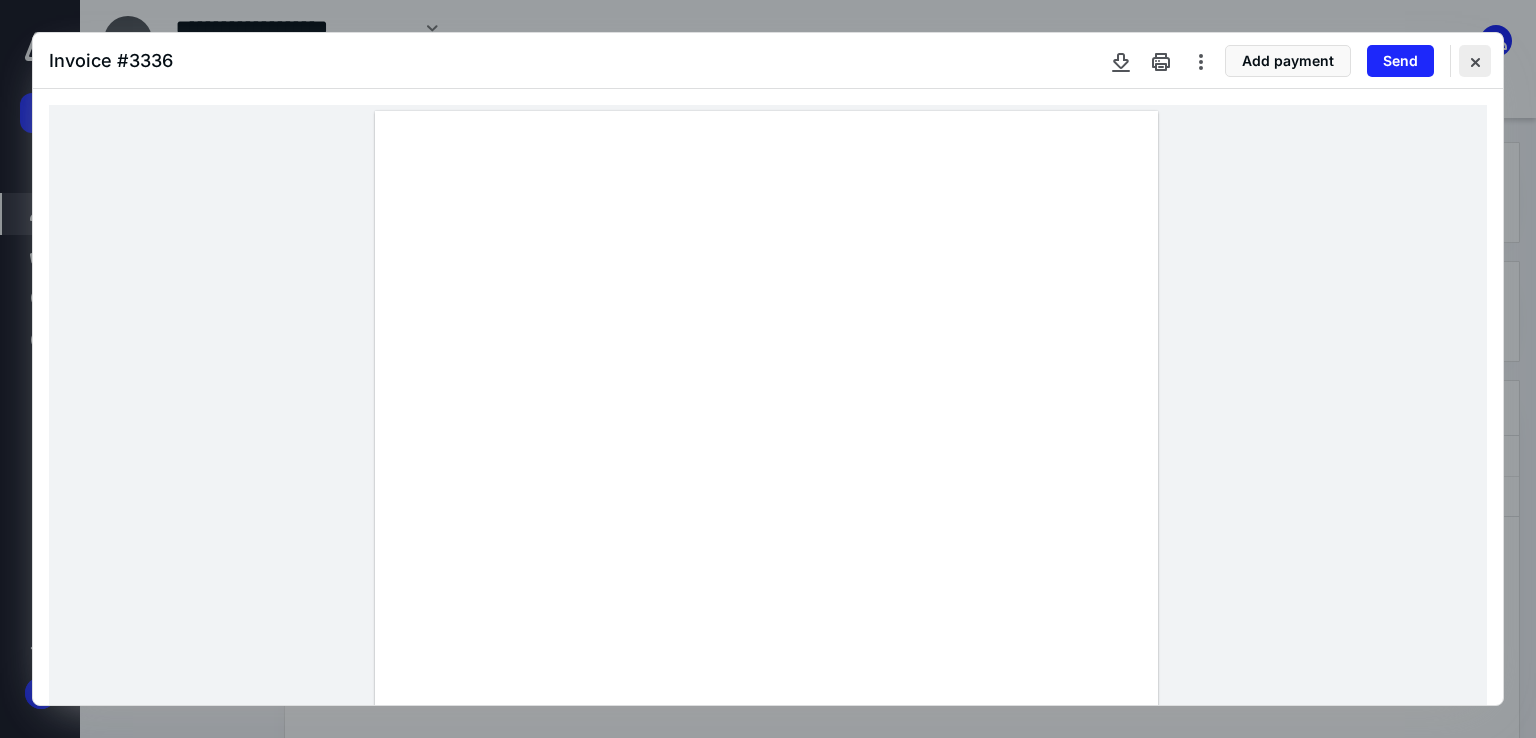 click at bounding box center [1475, 61] 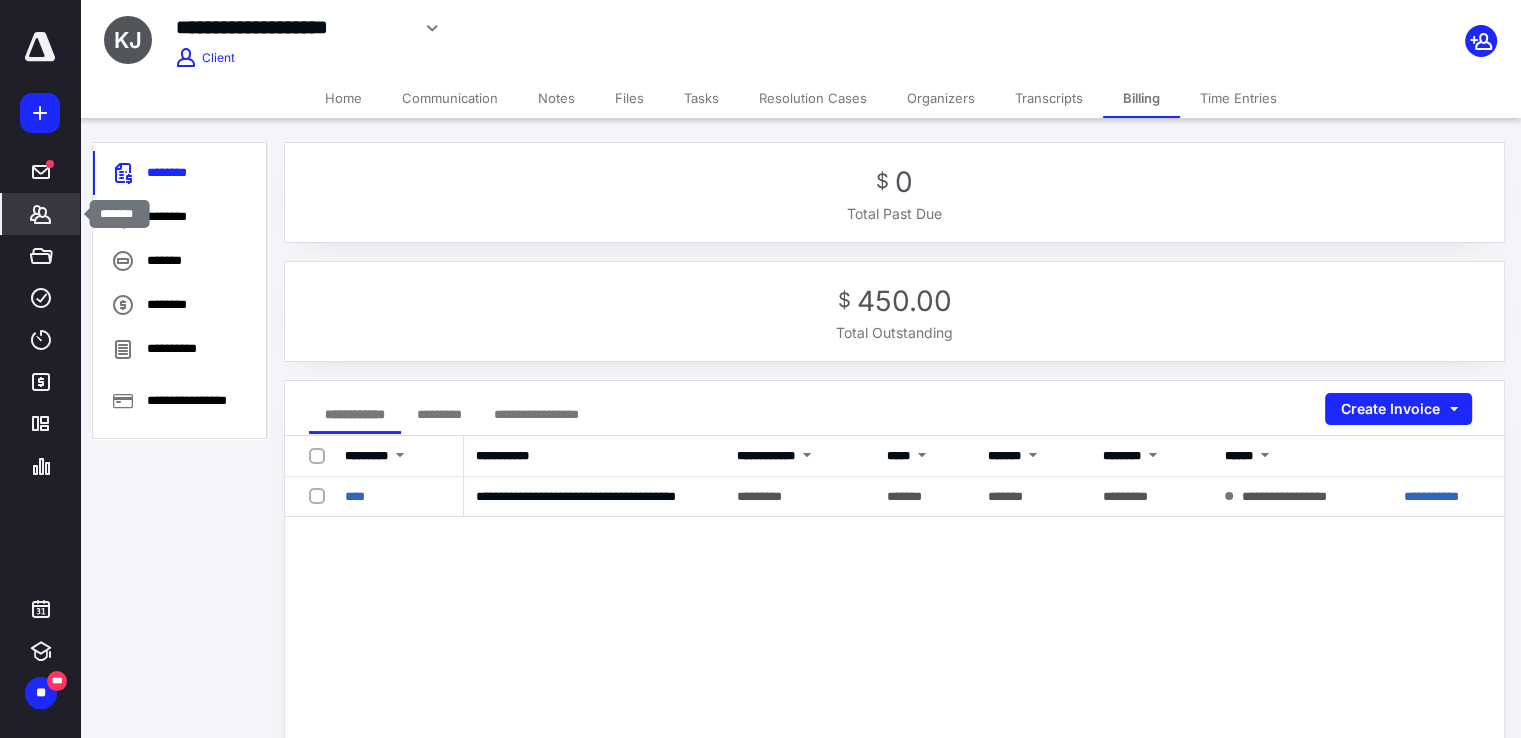 click on "*******" at bounding box center [41, 214] 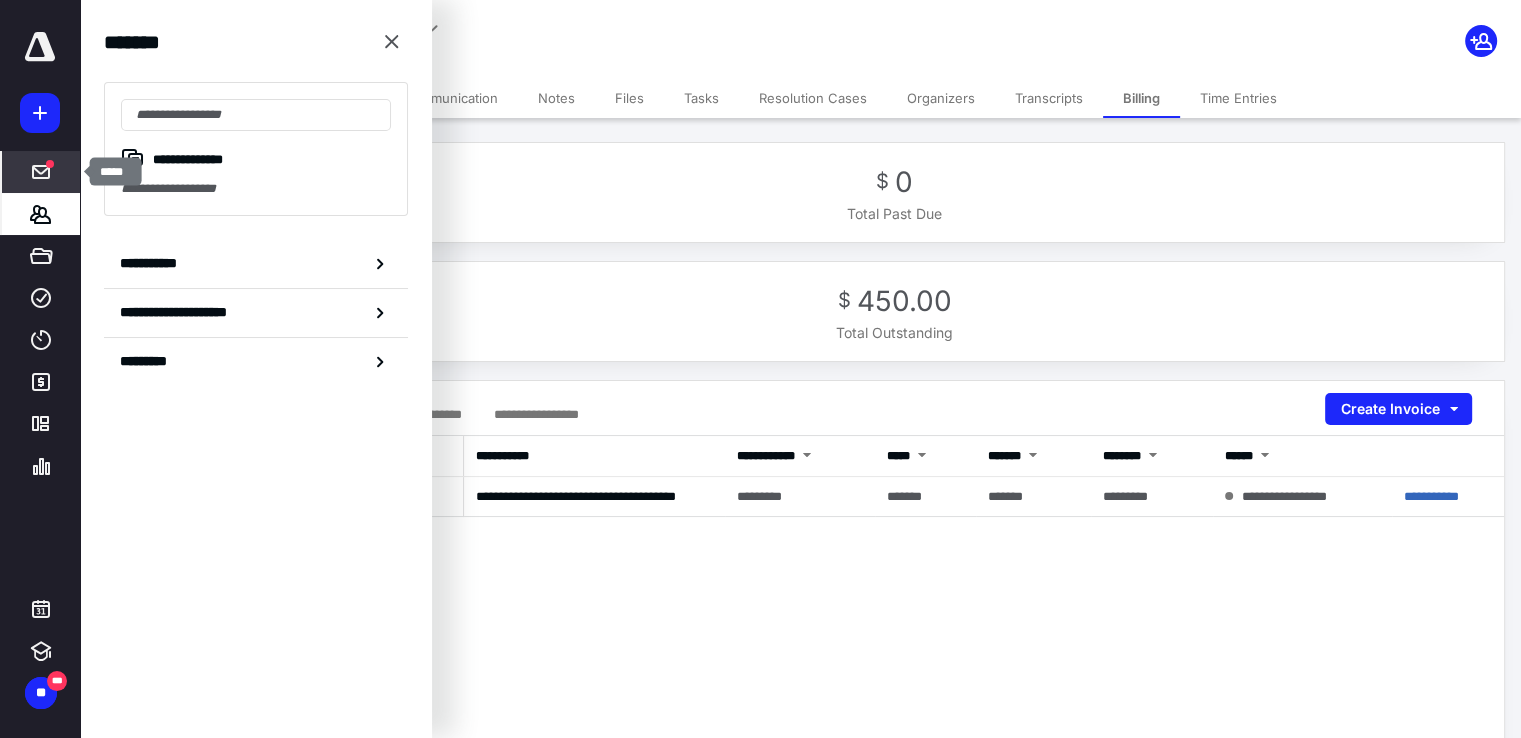 click 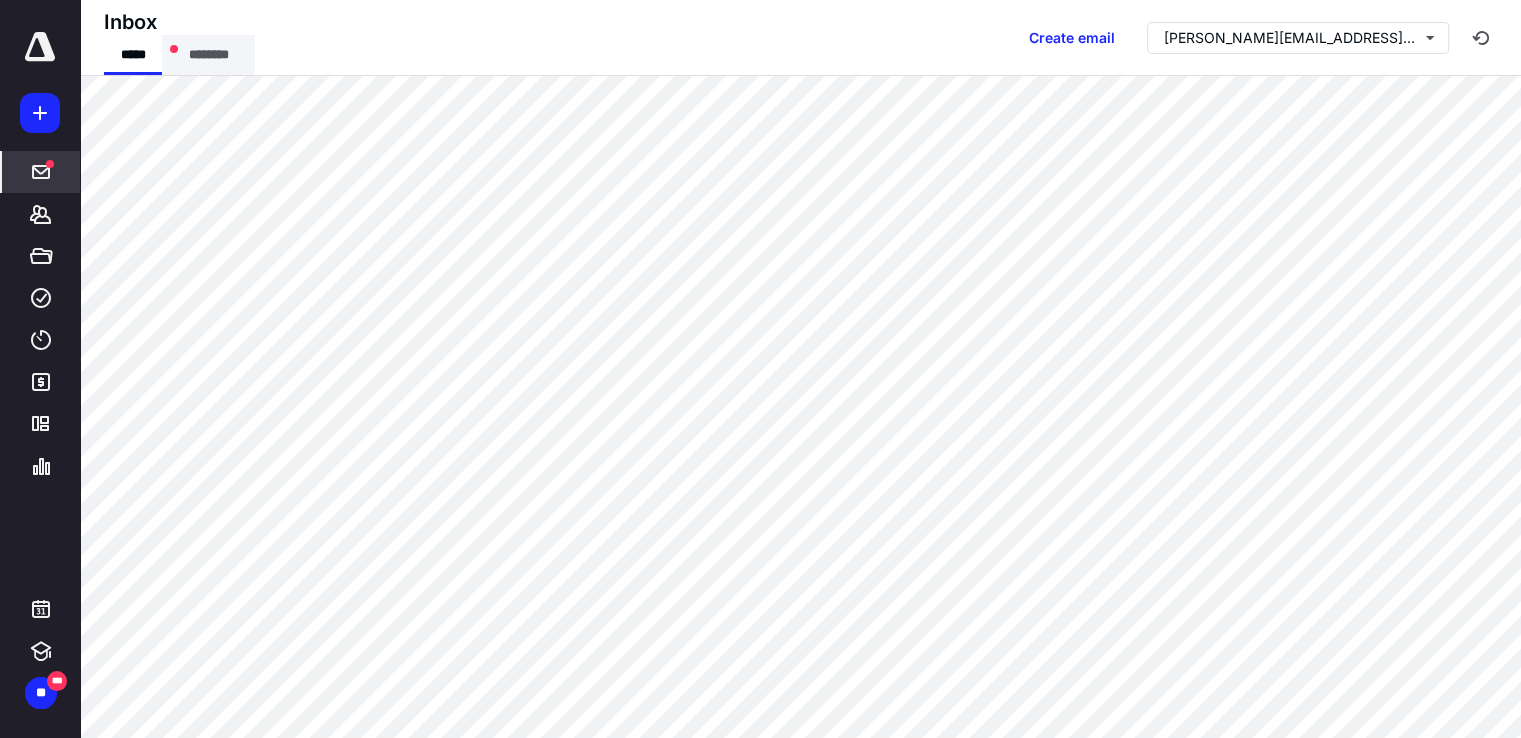 click on "********" at bounding box center (208, 55) 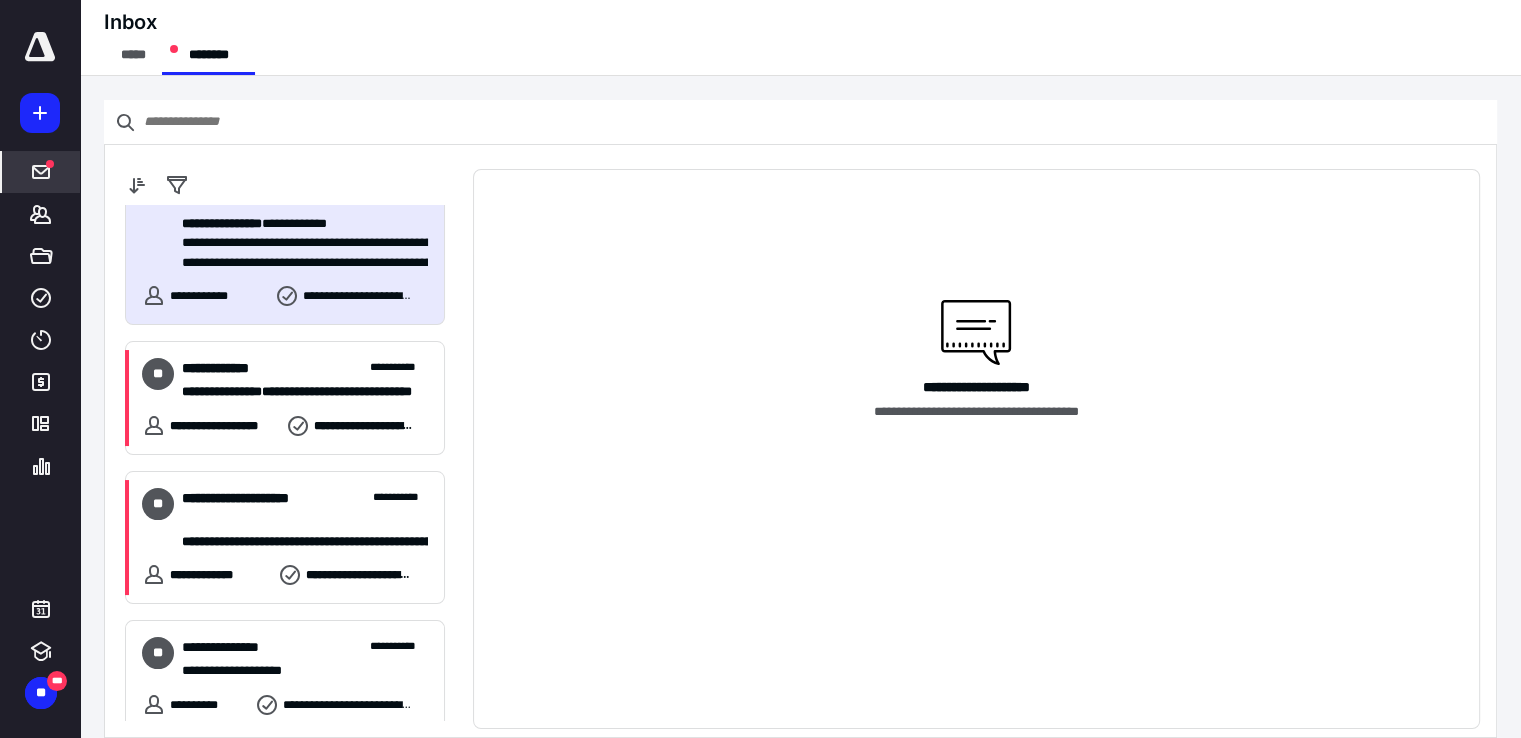 scroll, scrollTop: 500, scrollLeft: 0, axis: vertical 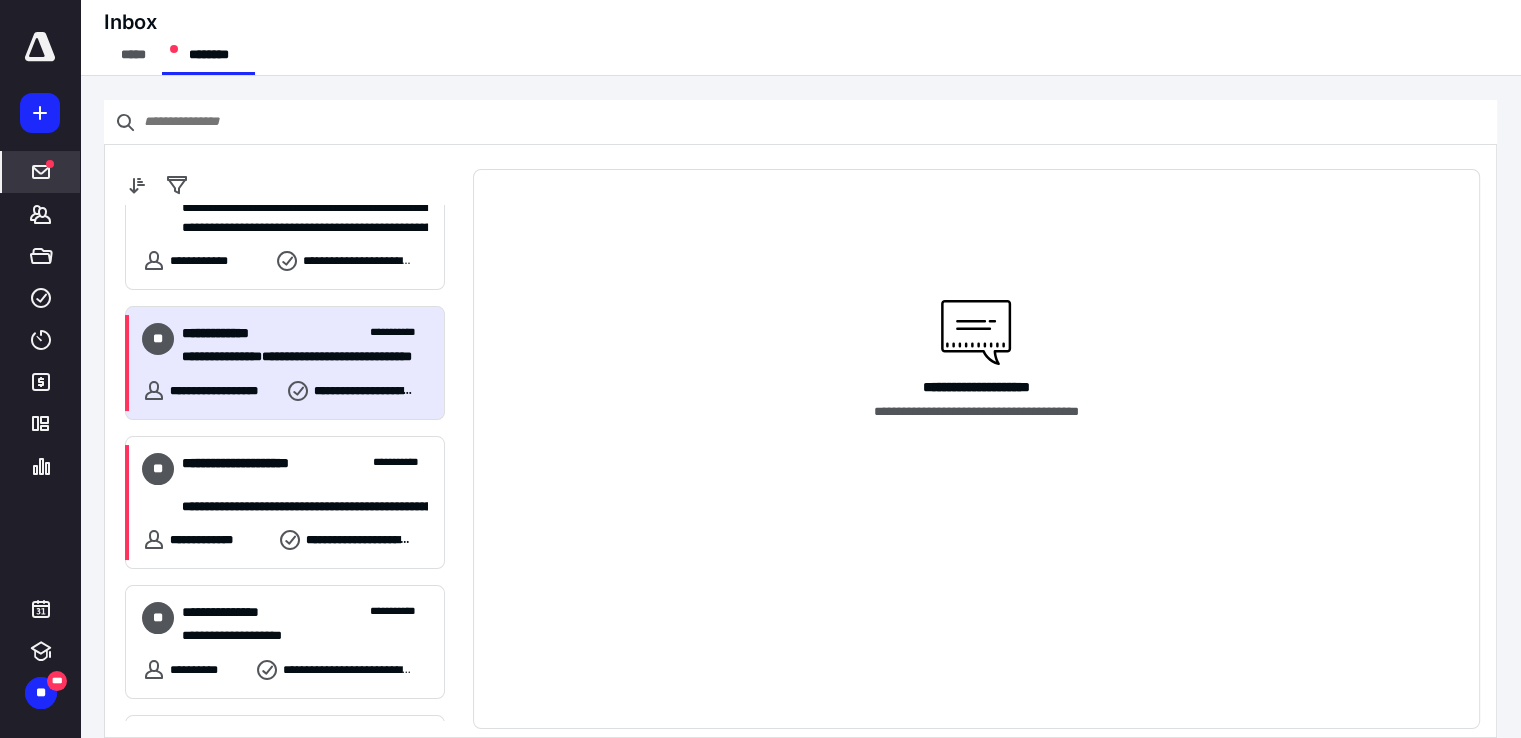 click on "**********" at bounding box center [305, 345] 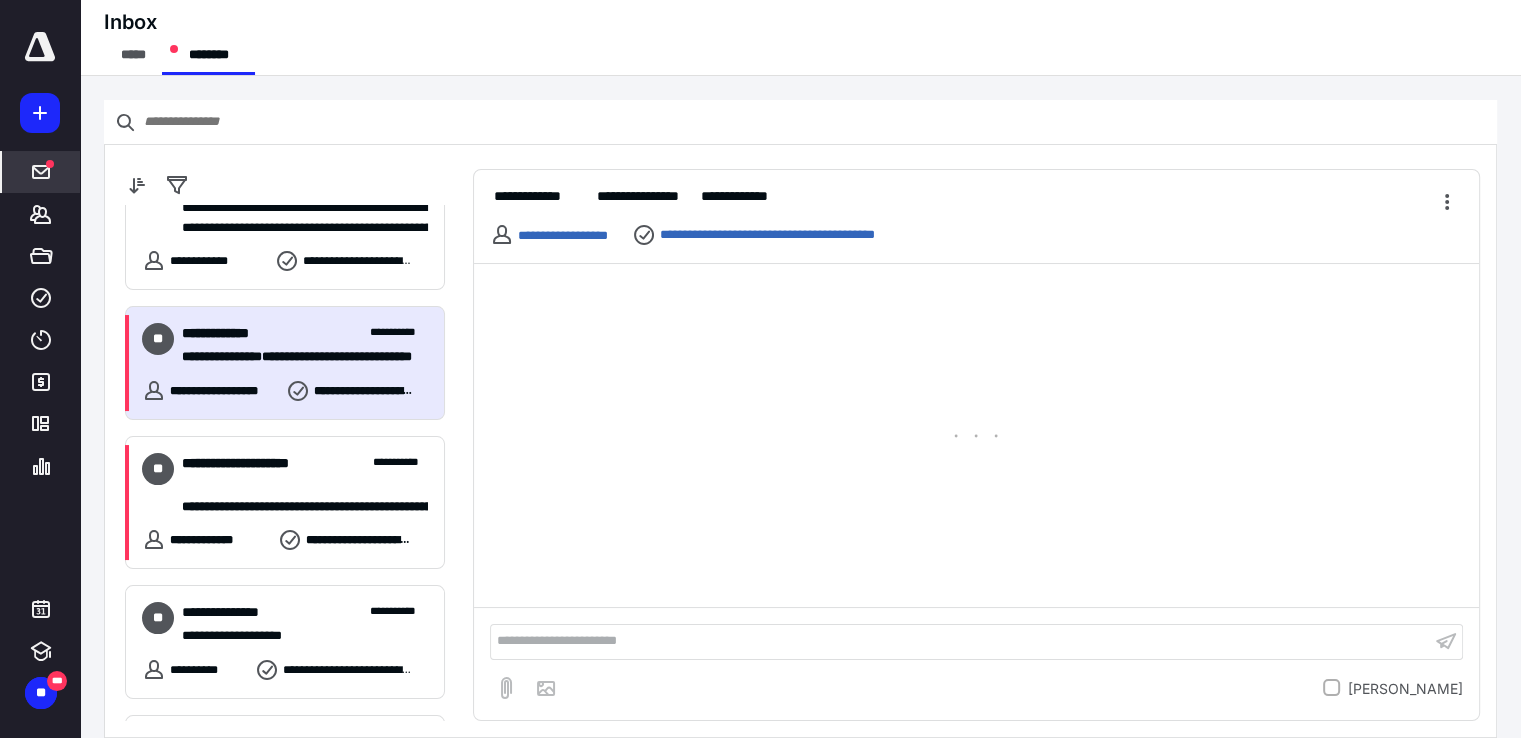 scroll, scrollTop: 19, scrollLeft: 0, axis: vertical 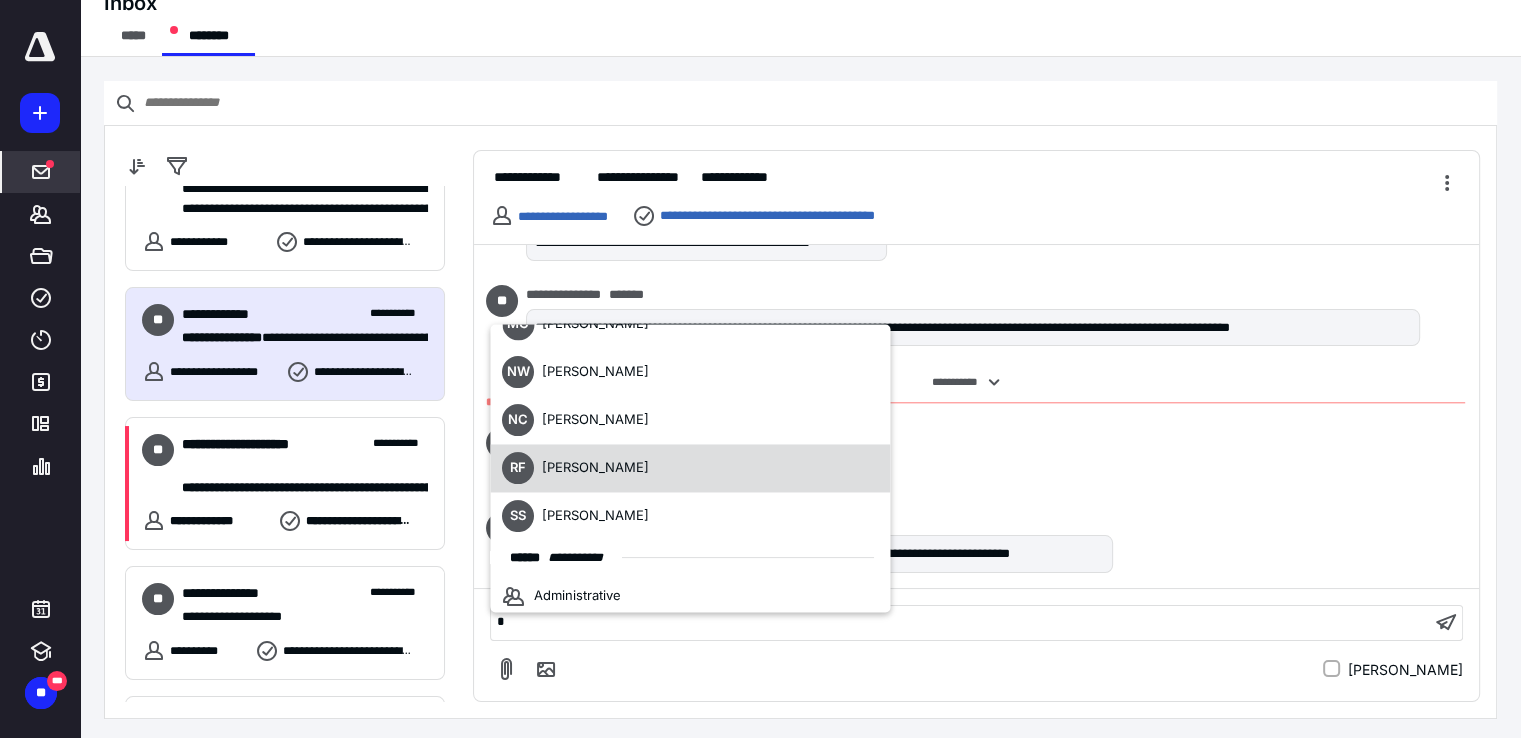 click on "[PERSON_NAME]" at bounding box center [575, 468] 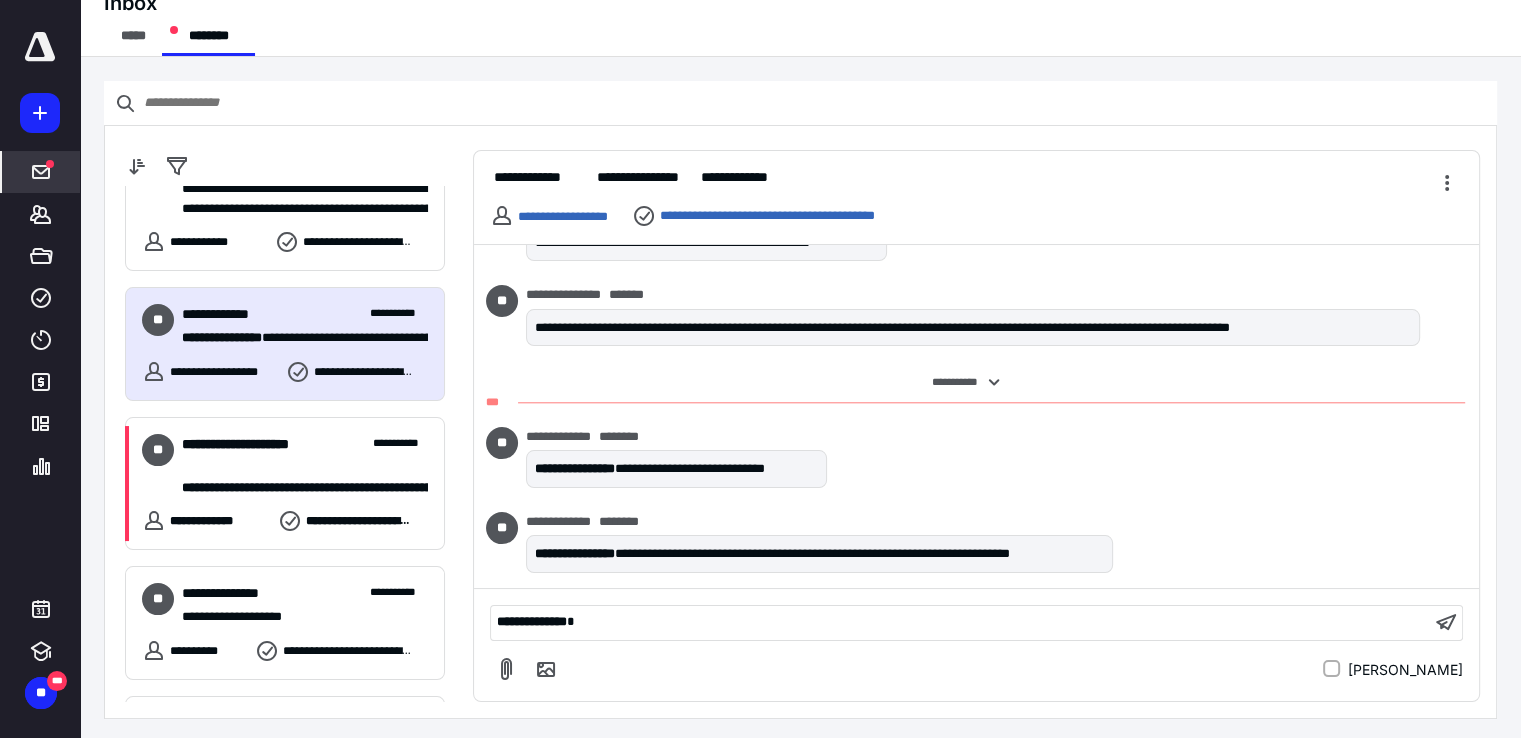 type 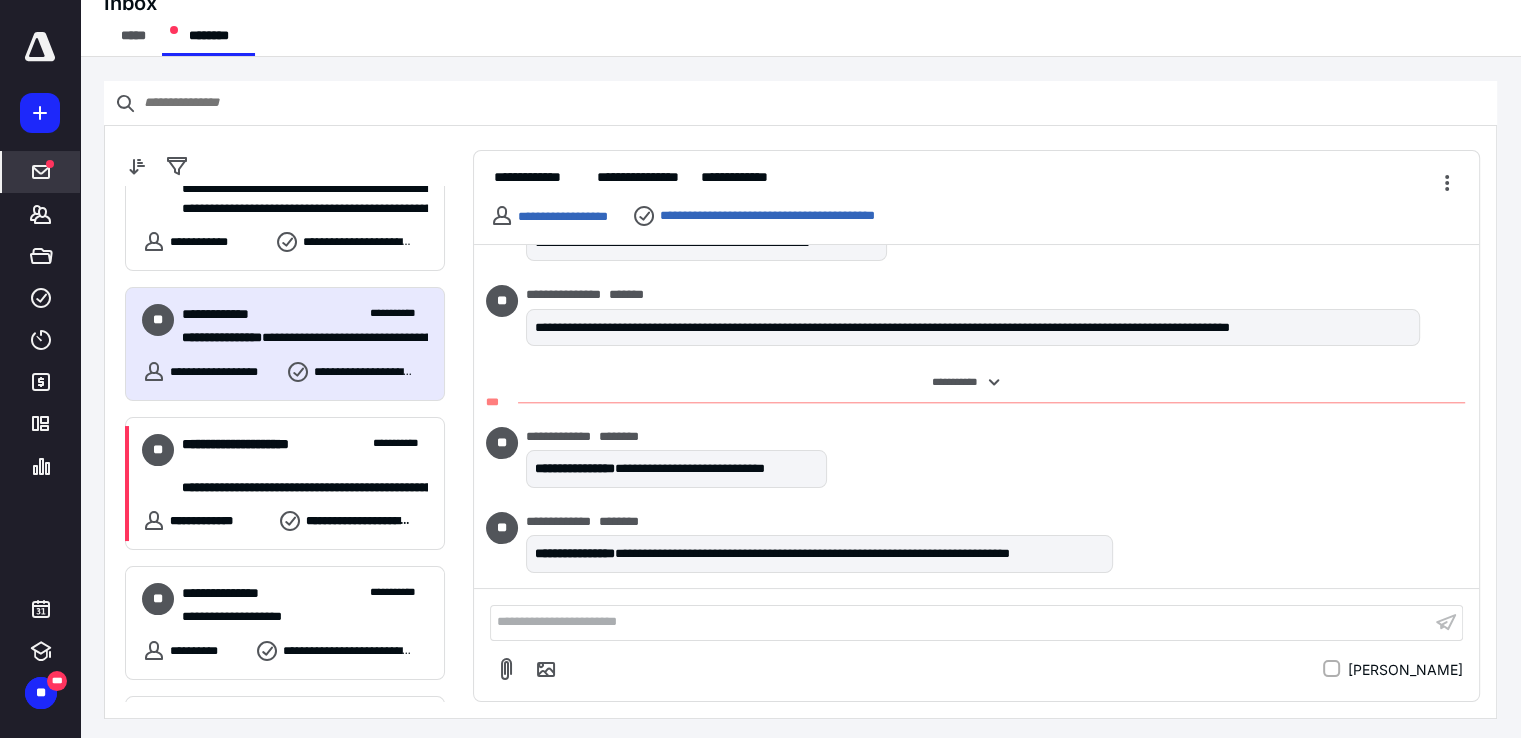 scroll, scrollTop: 600, scrollLeft: 0, axis: vertical 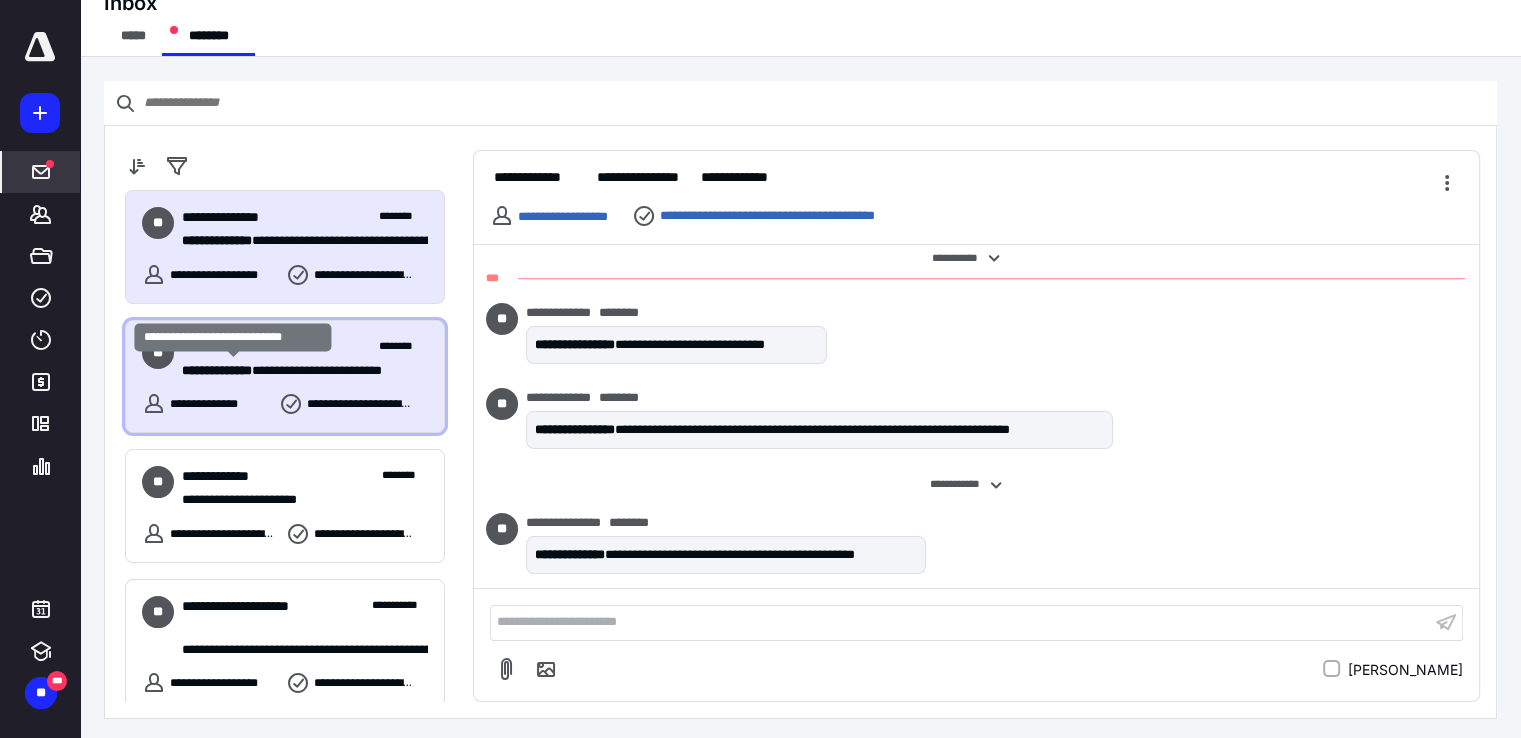 click on "**********" at bounding box center [217, 370] 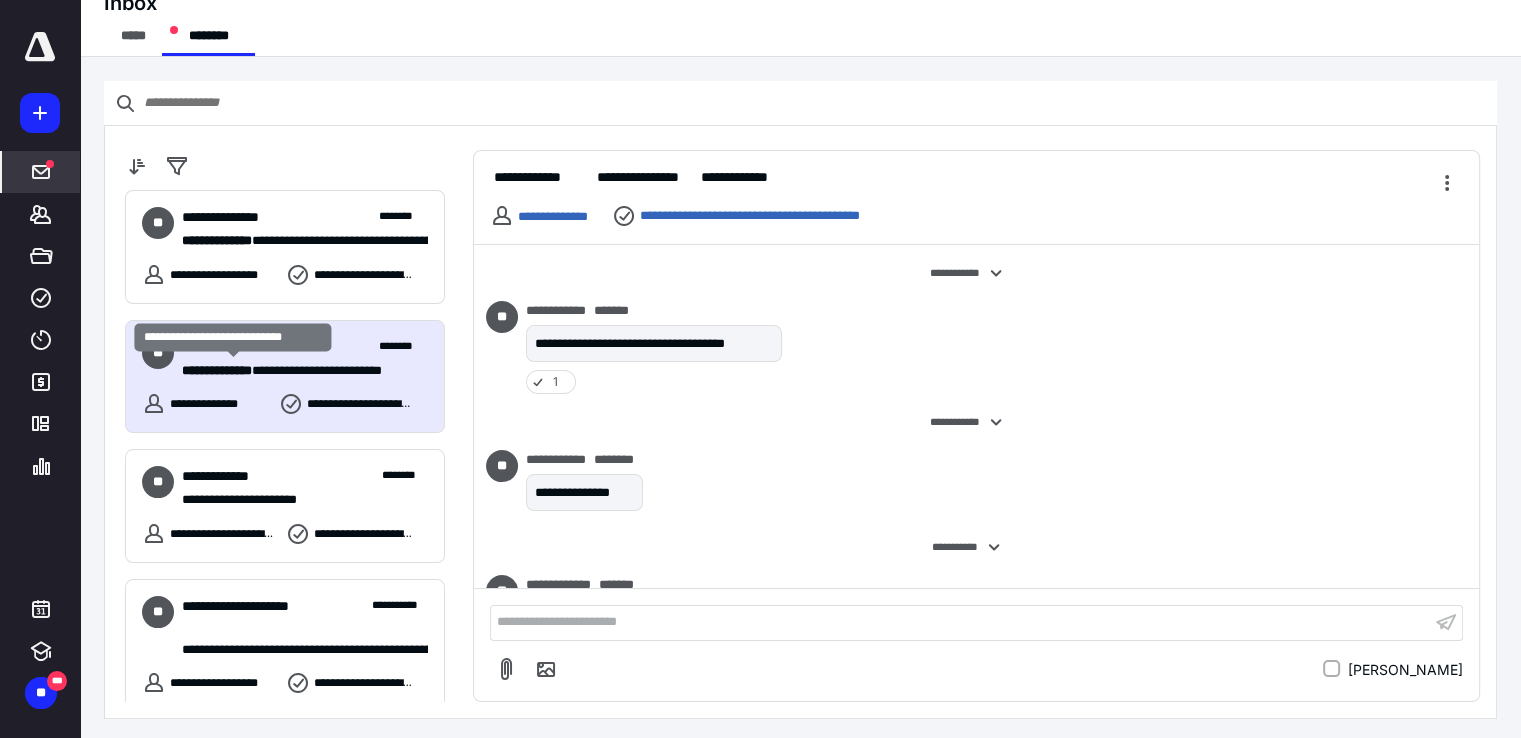 scroll, scrollTop: 209, scrollLeft: 0, axis: vertical 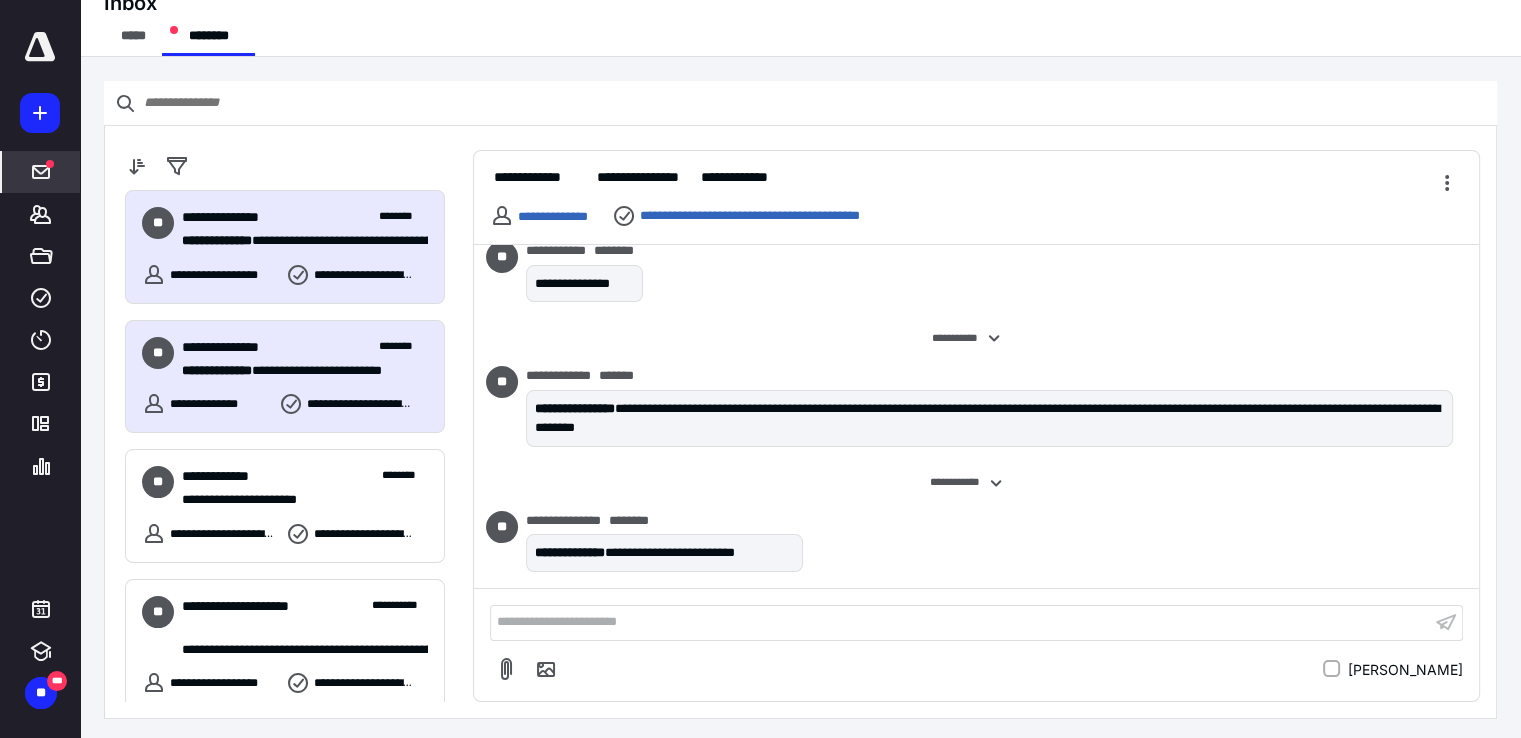click on "**********" at bounding box center (210, 275) 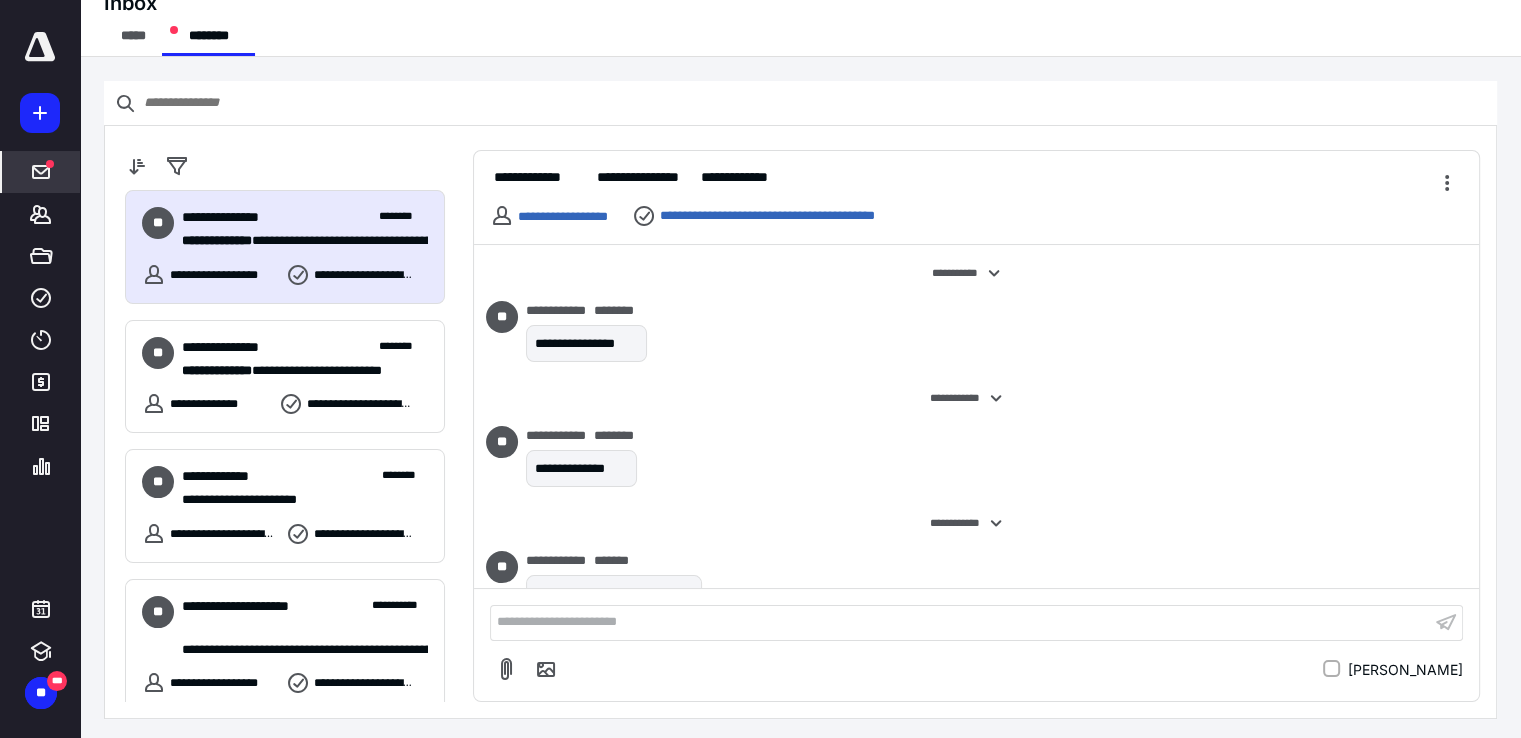 scroll, scrollTop: 584, scrollLeft: 0, axis: vertical 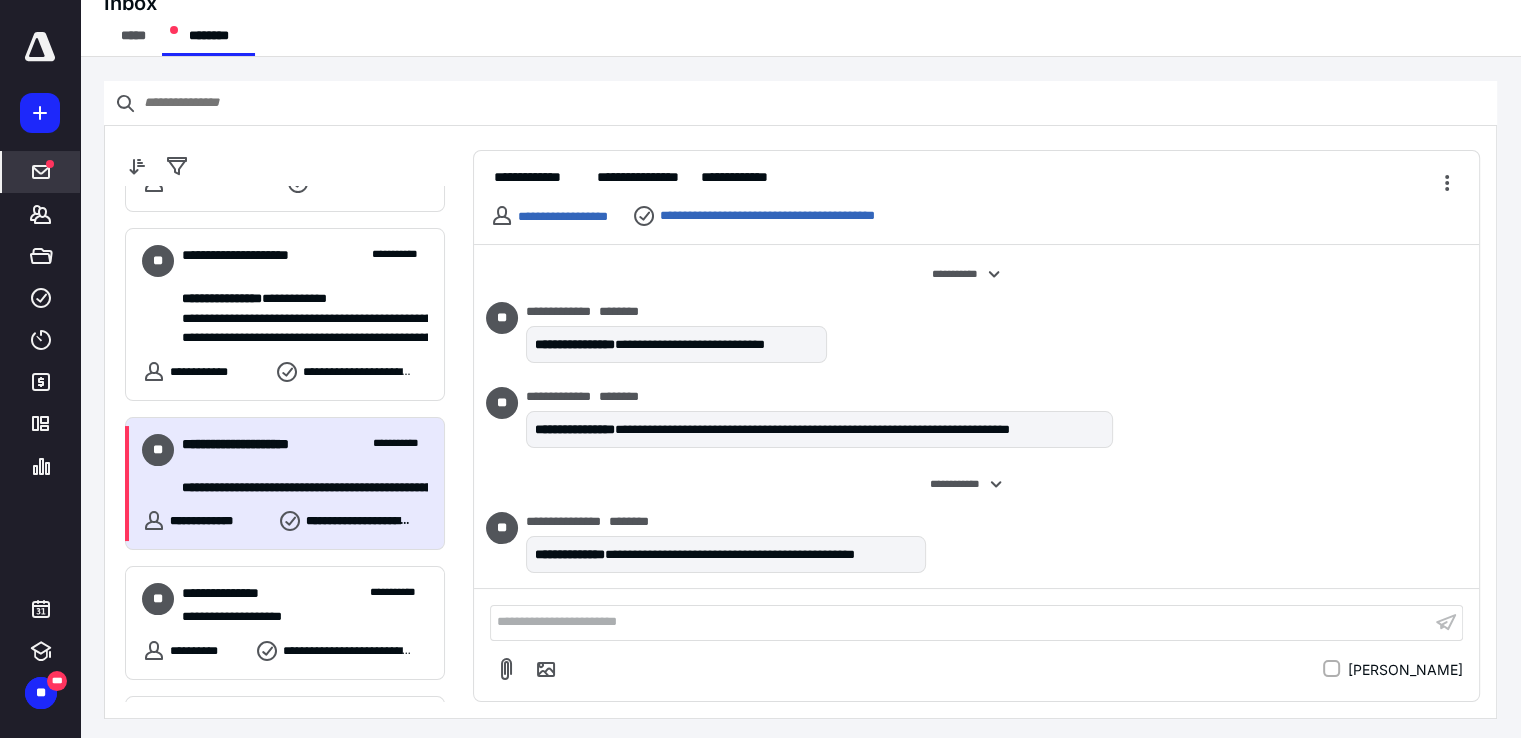 click on "**********" at bounding box center [270, 454] 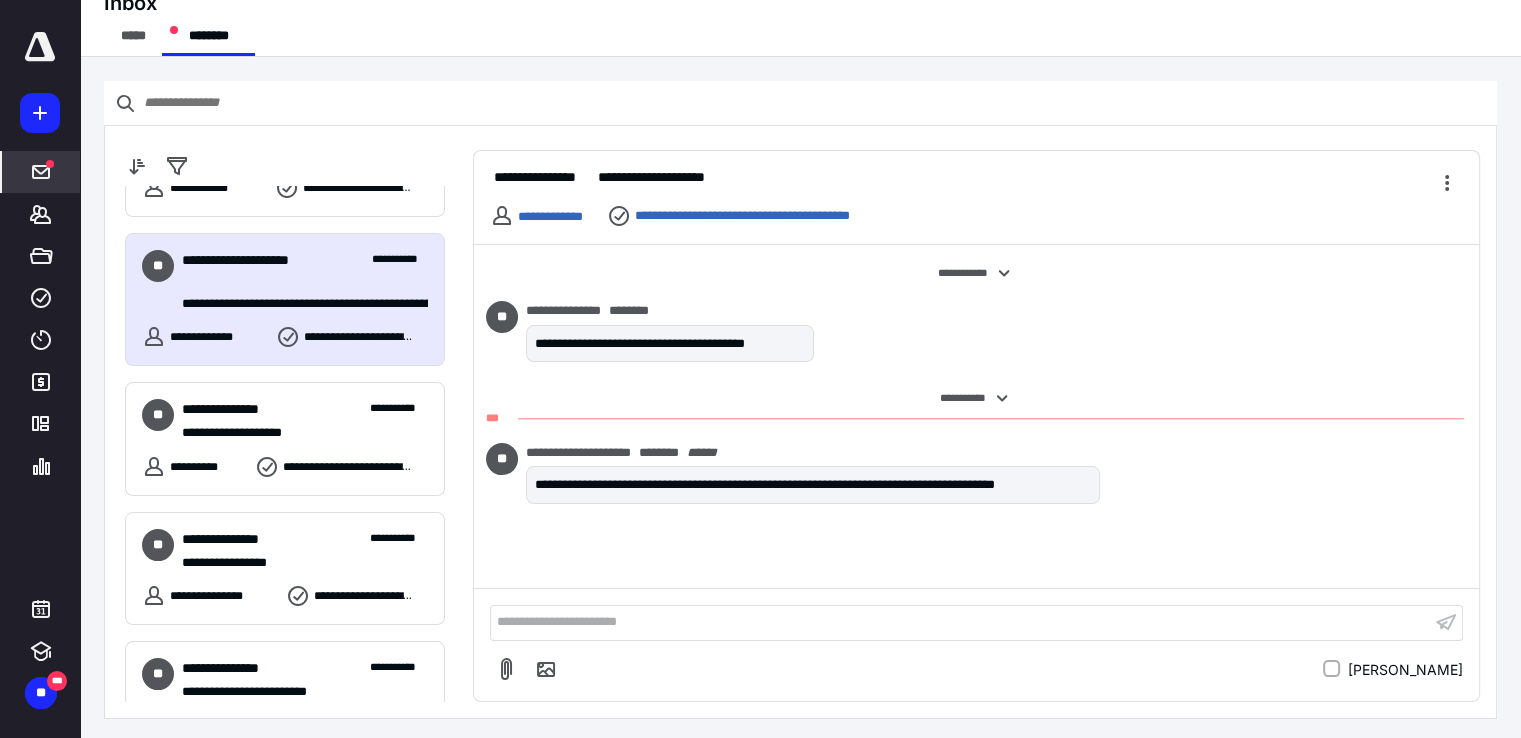 scroll, scrollTop: 700, scrollLeft: 0, axis: vertical 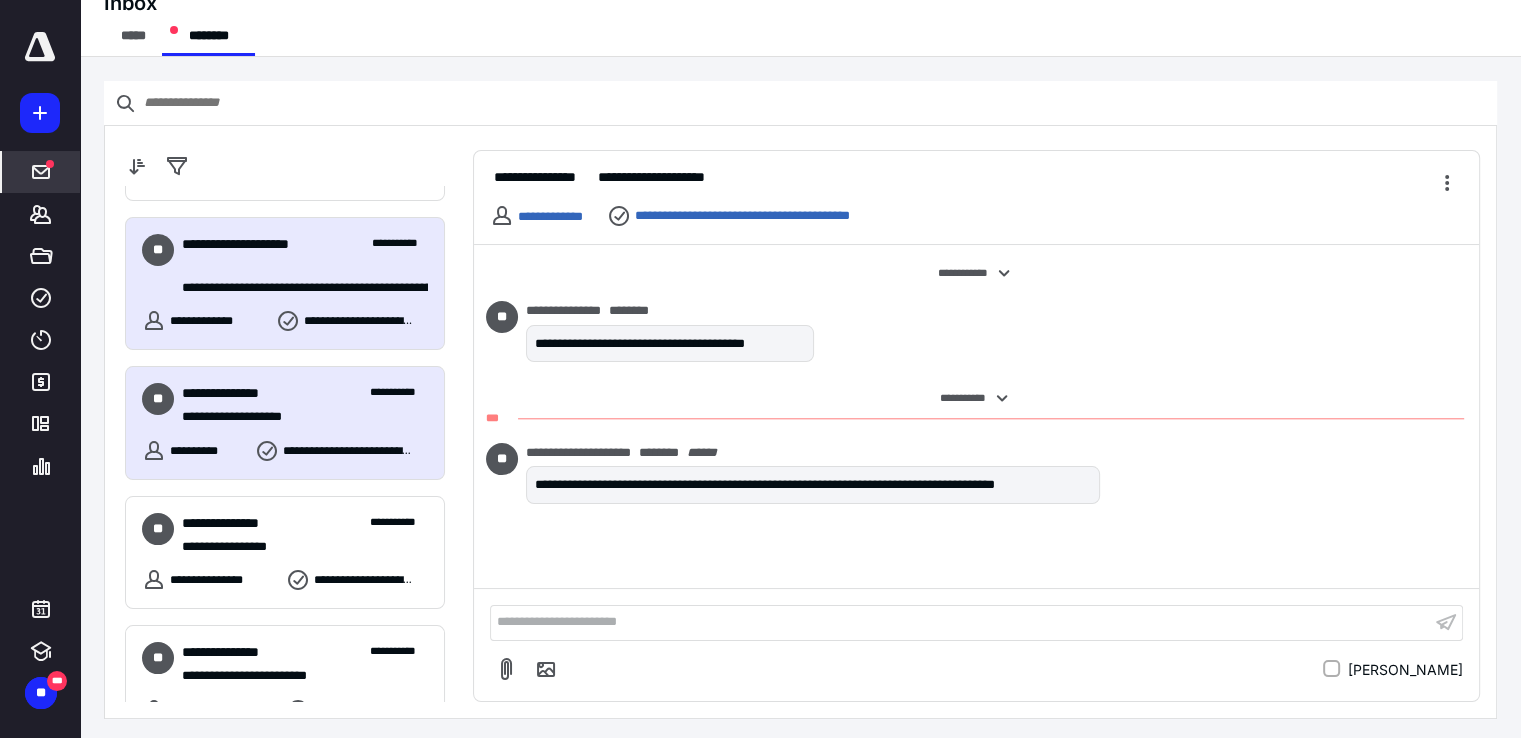 click on "**********" at bounding box center [285, 423] 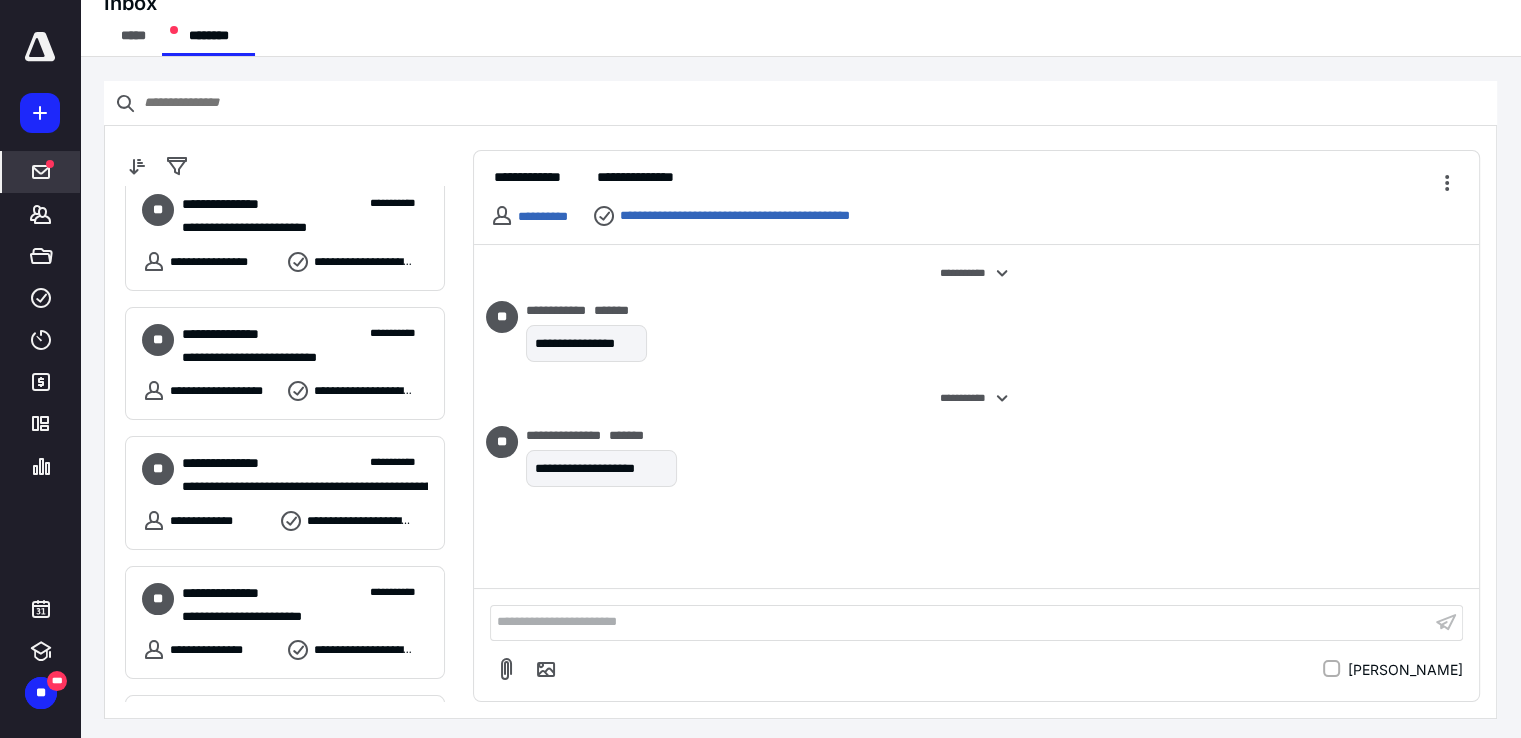 scroll, scrollTop: 1200, scrollLeft: 0, axis: vertical 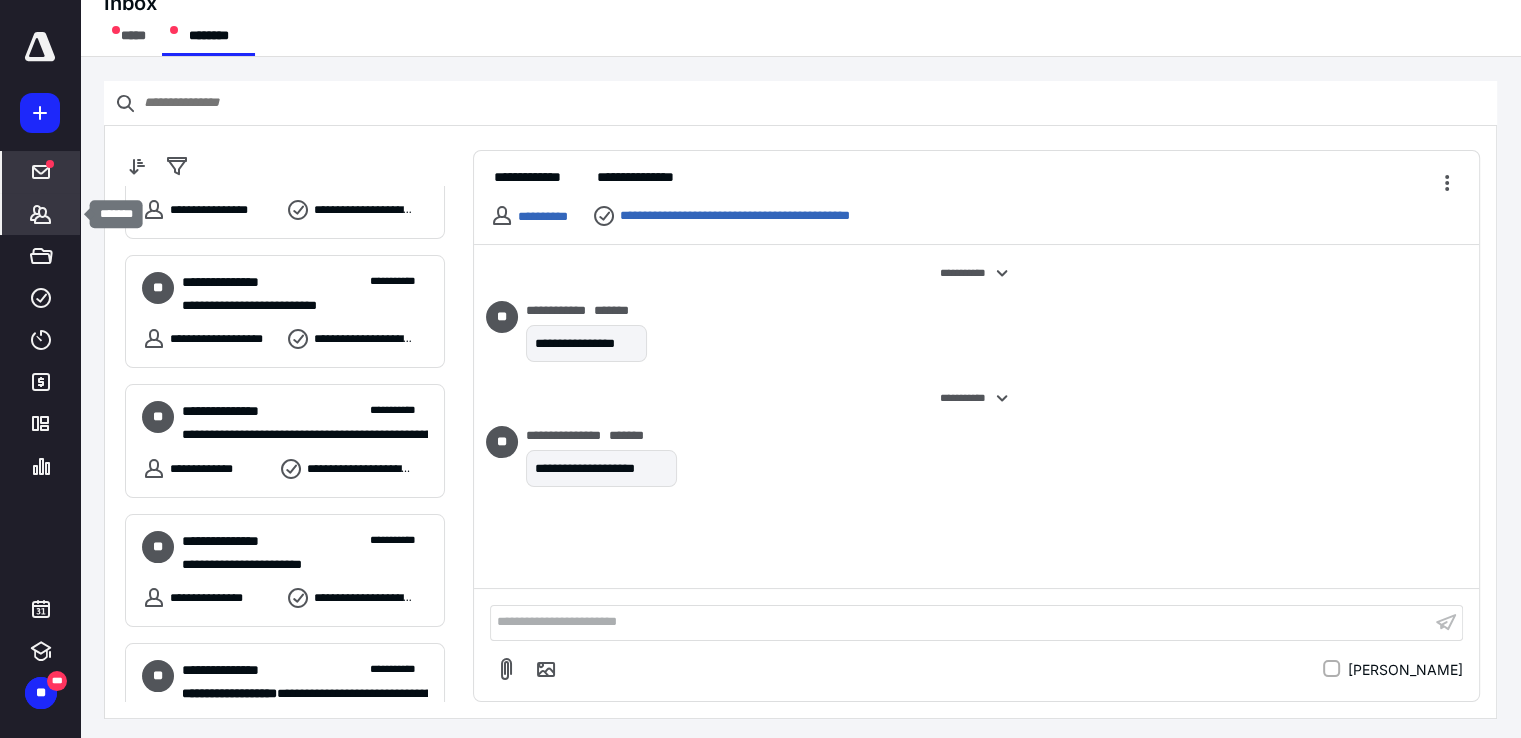 click on "*******" at bounding box center [41, 214] 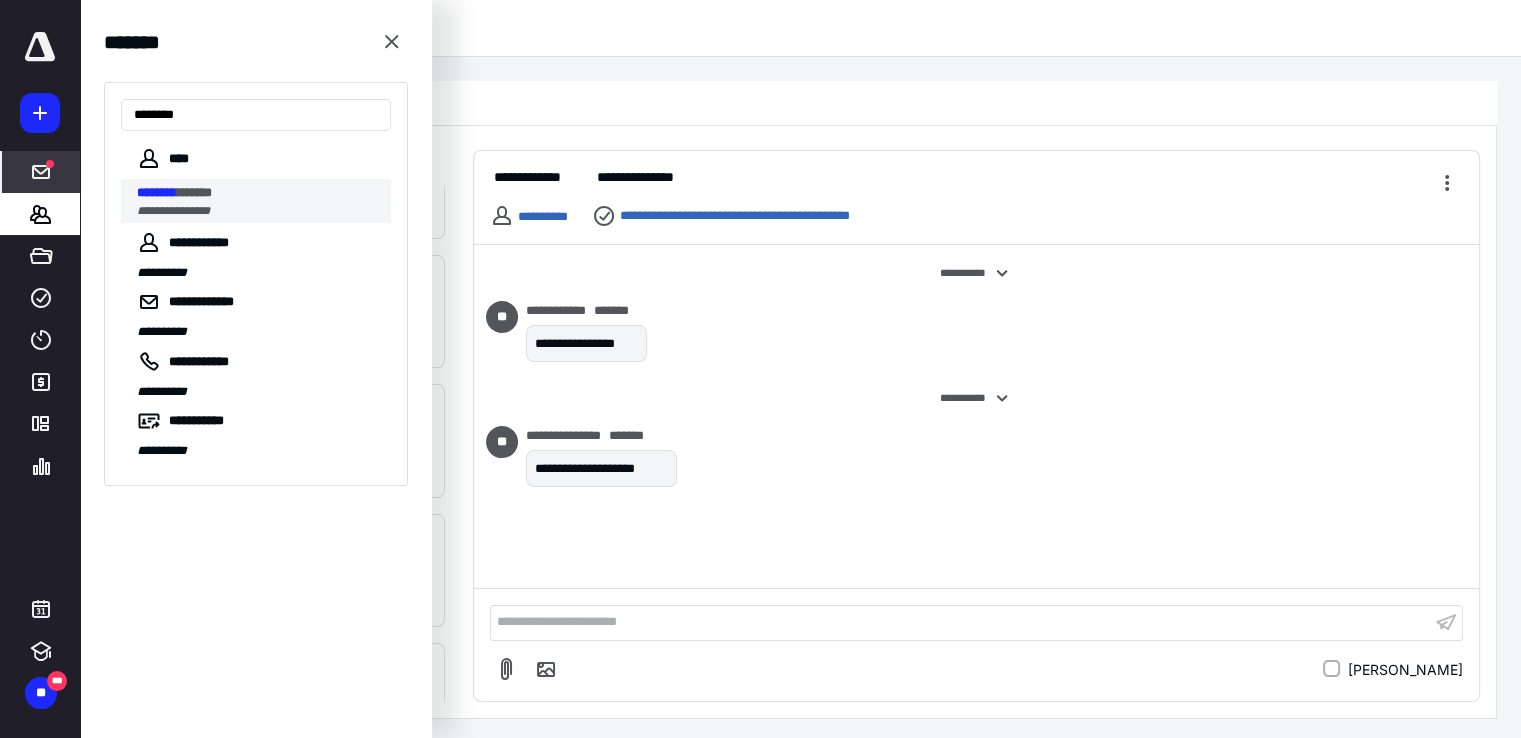 type on "********" 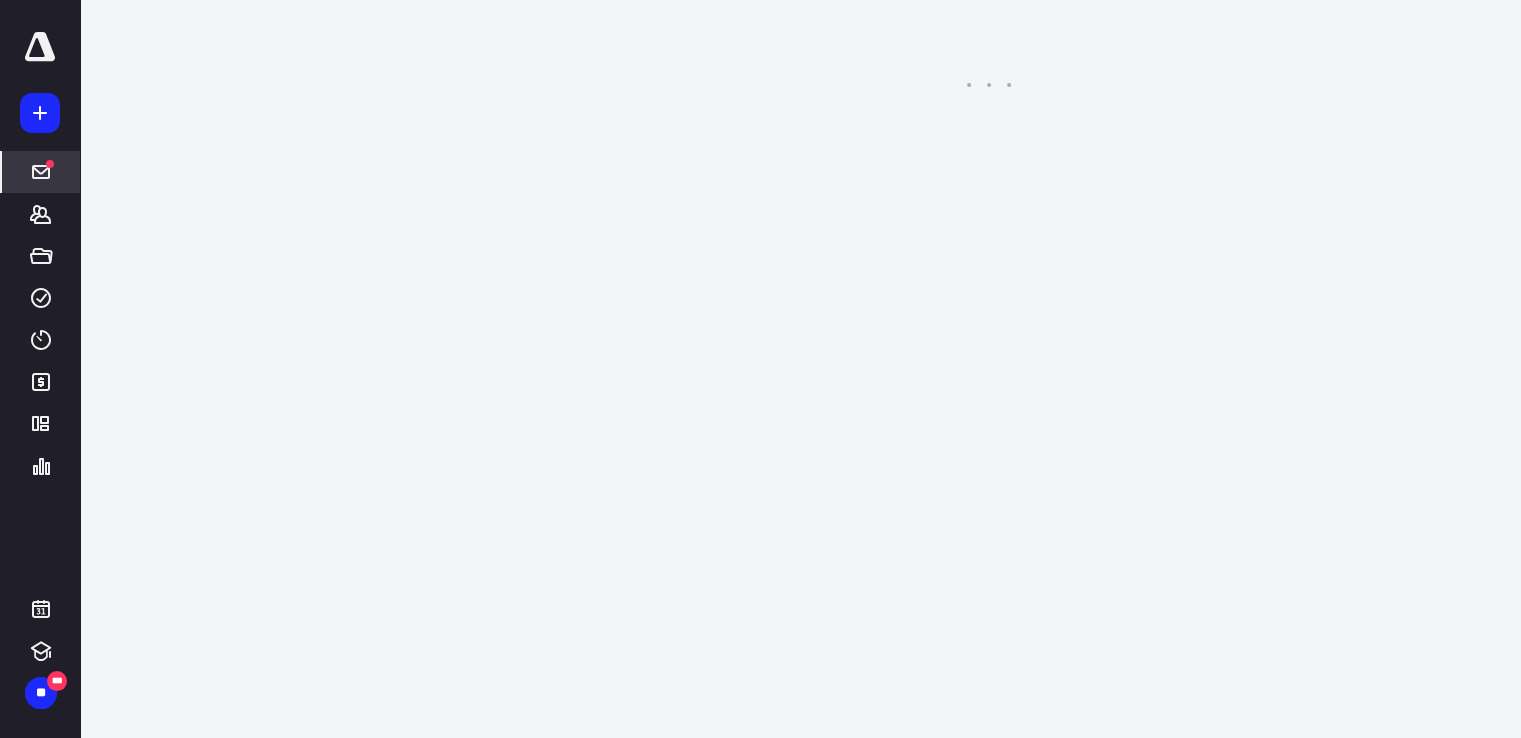 scroll, scrollTop: 0, scrollLeft: 0, axis: both 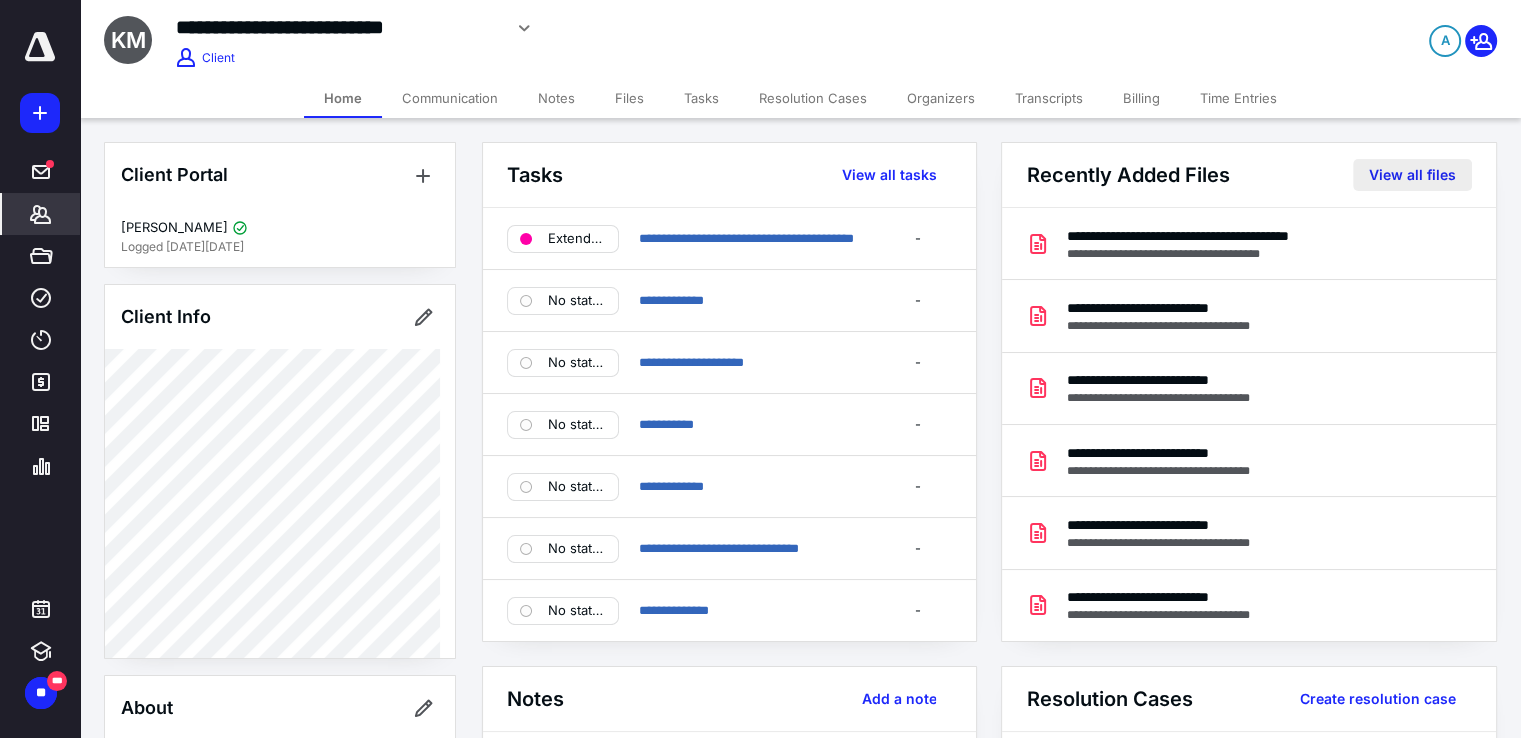 click on "View all files" at bounding box center (1412, 175) 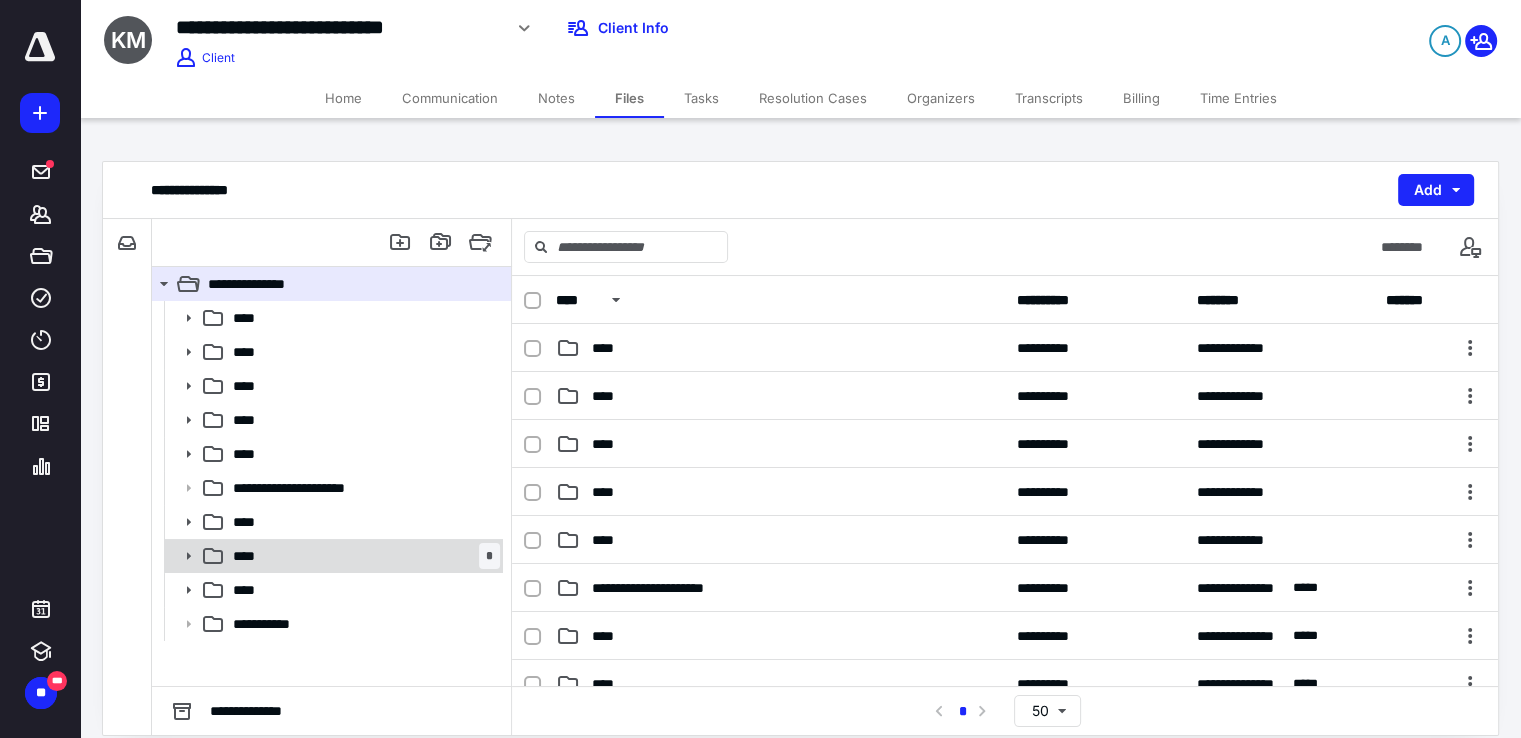 click on "**** *" at bounding box center [362, 556] 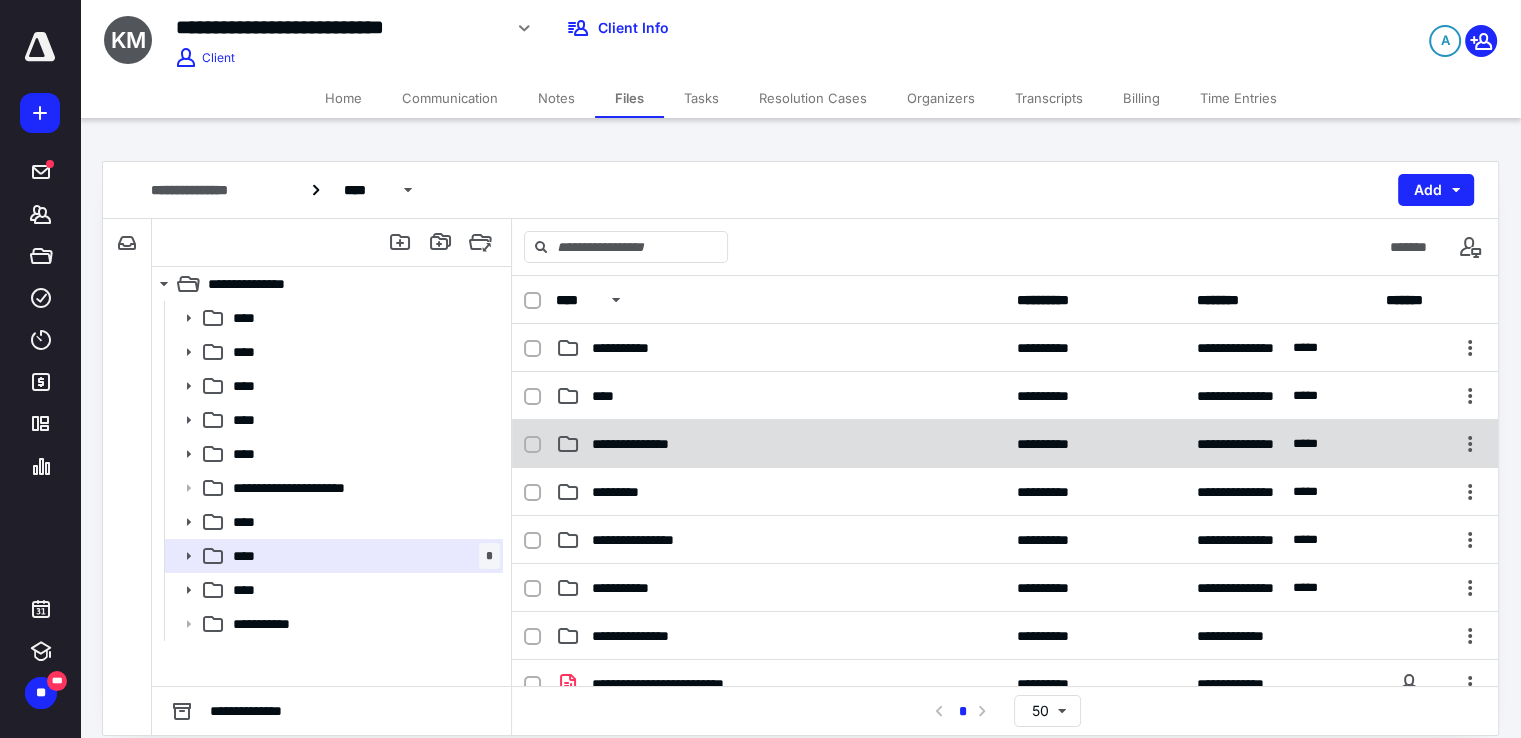 scroll, scrollTop: 272, scrollLeft: 0, axis: vertical 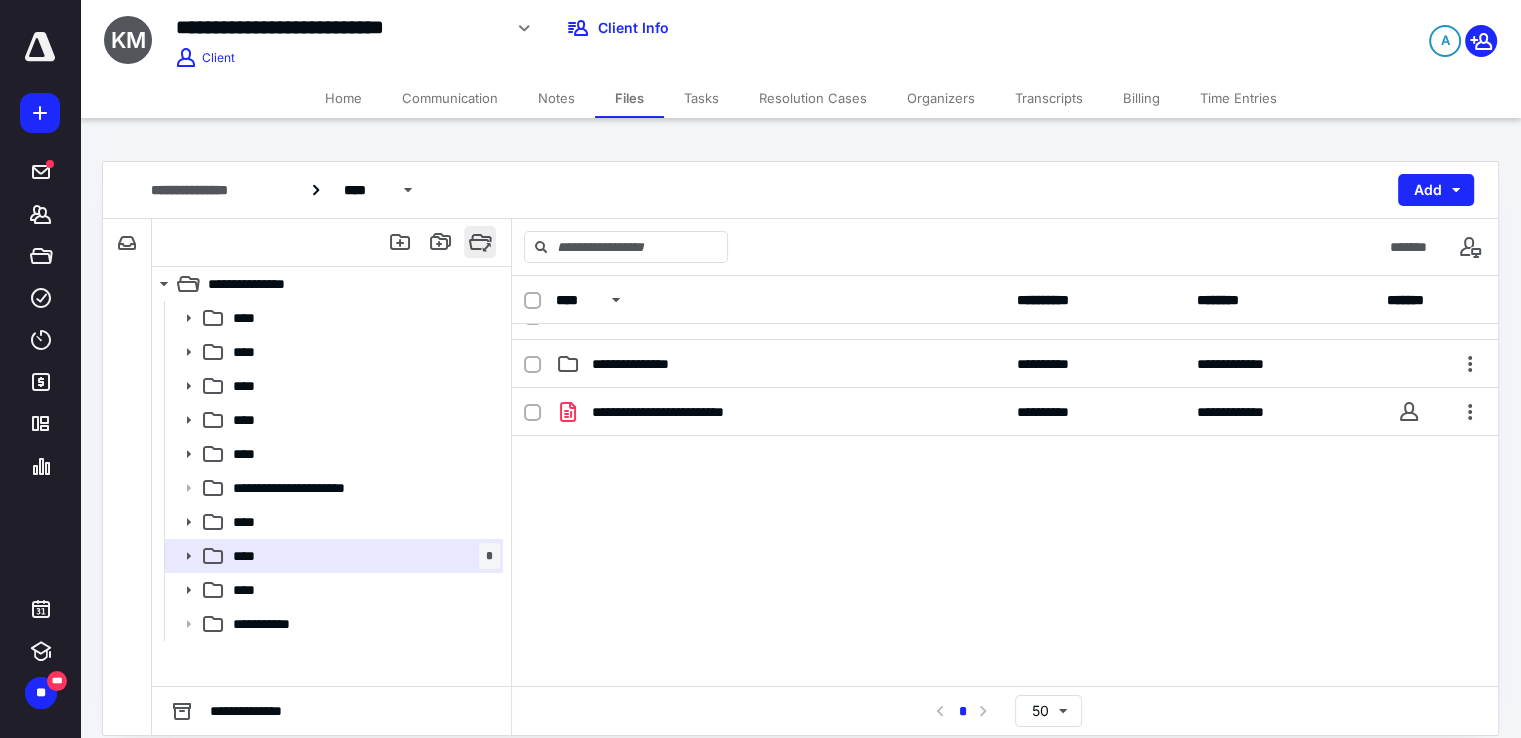 click at bounding box center (480, 242) 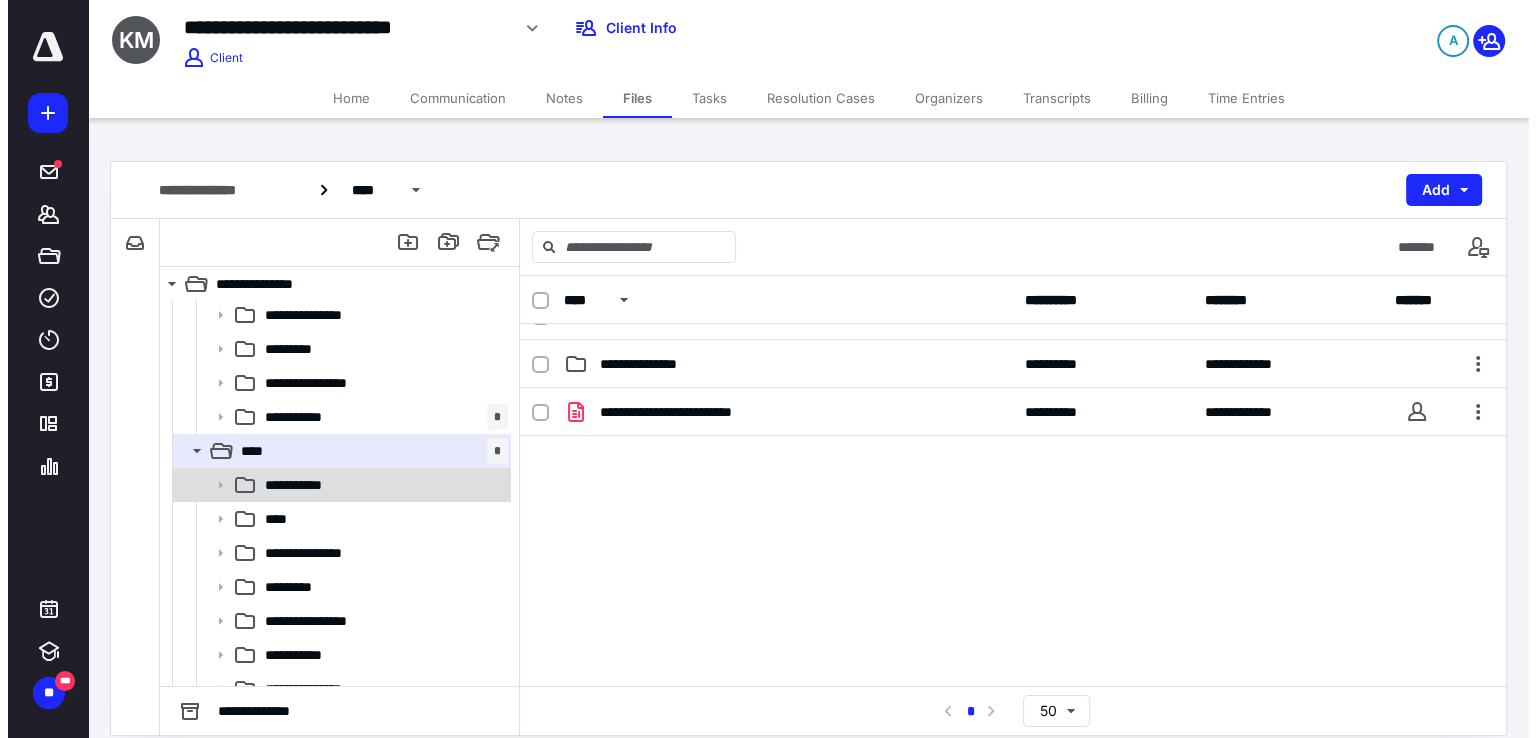 scroll, scrollTop: 504, scrollLeft: 0, axis: vertical 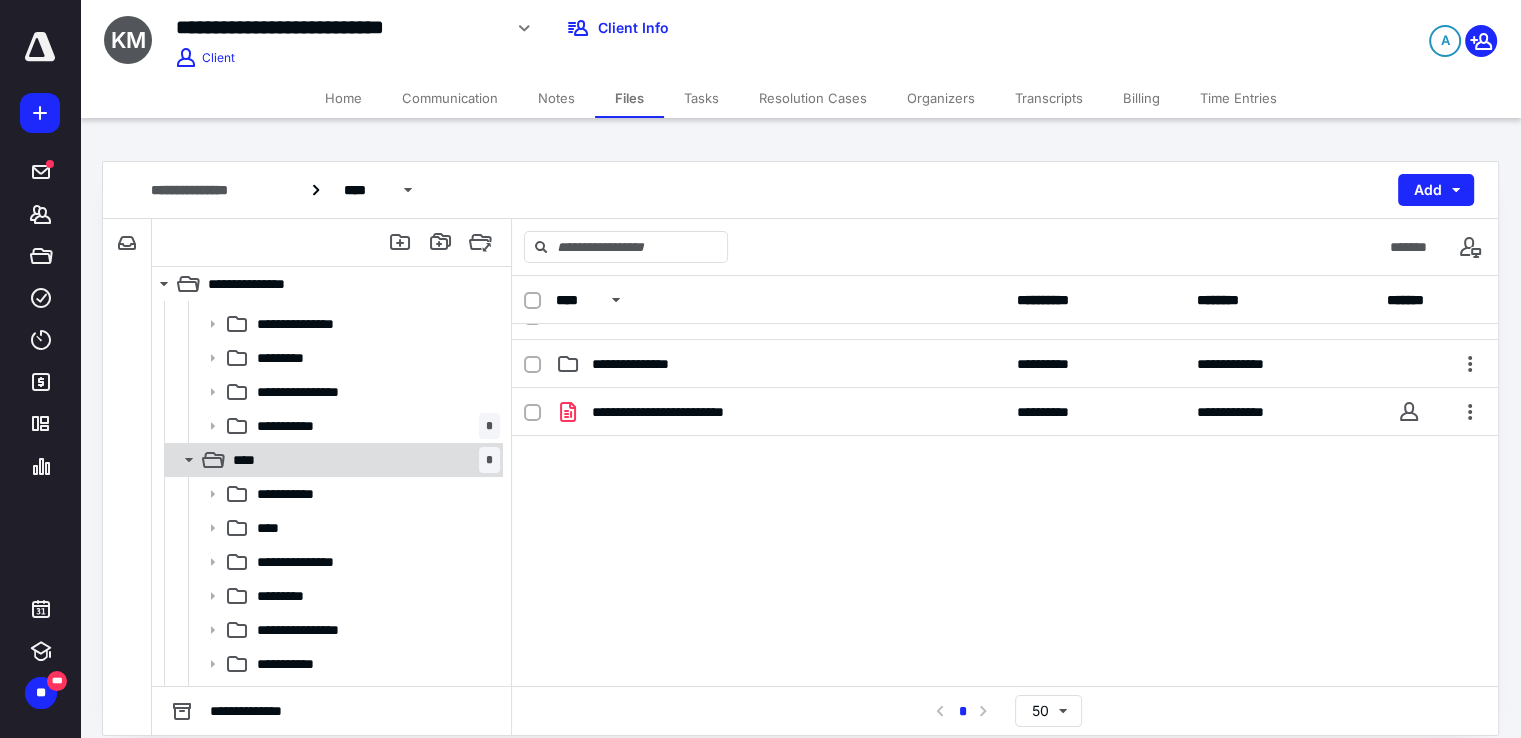 click on "**** *" at bounding box center (362, 460) 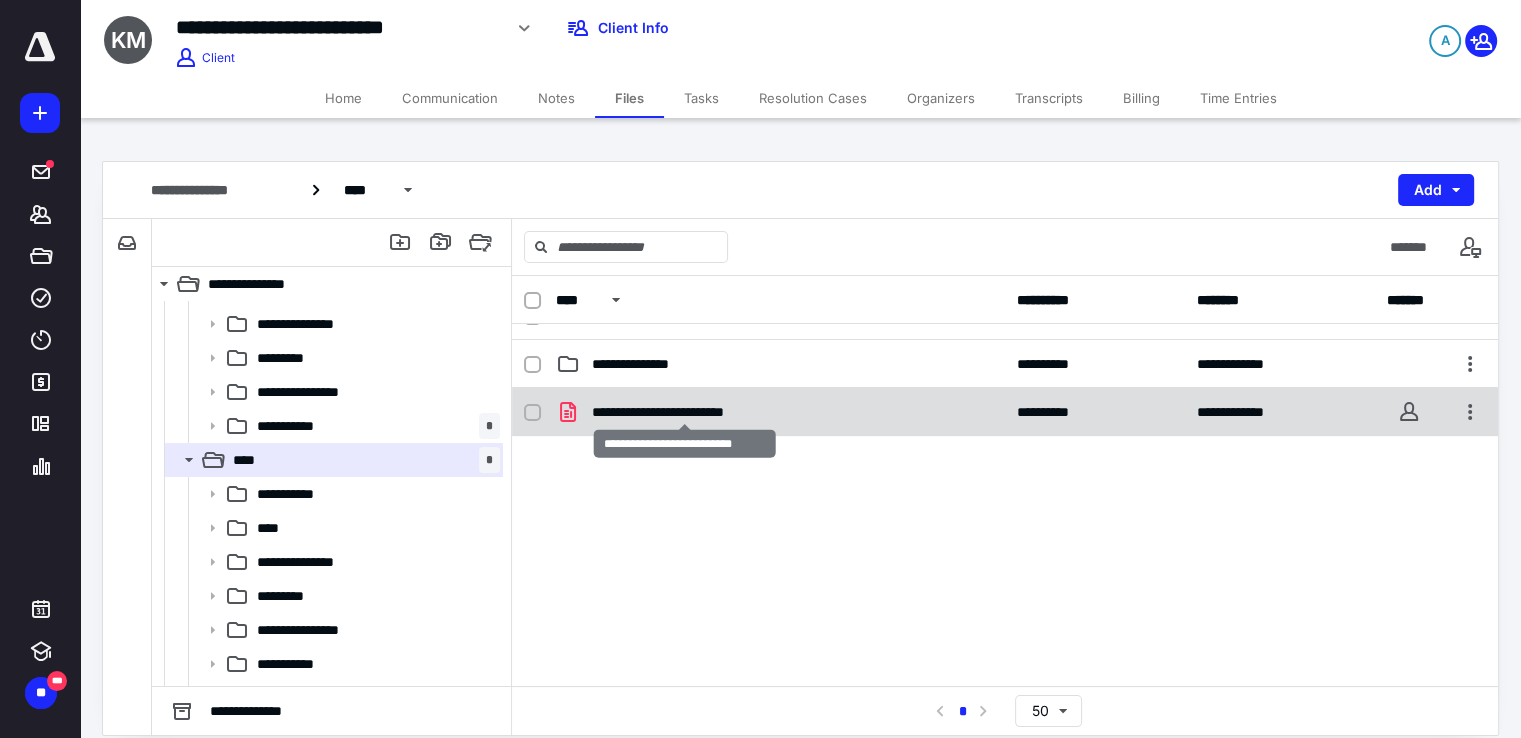 click on "**********" at bounding box center [685, 412] 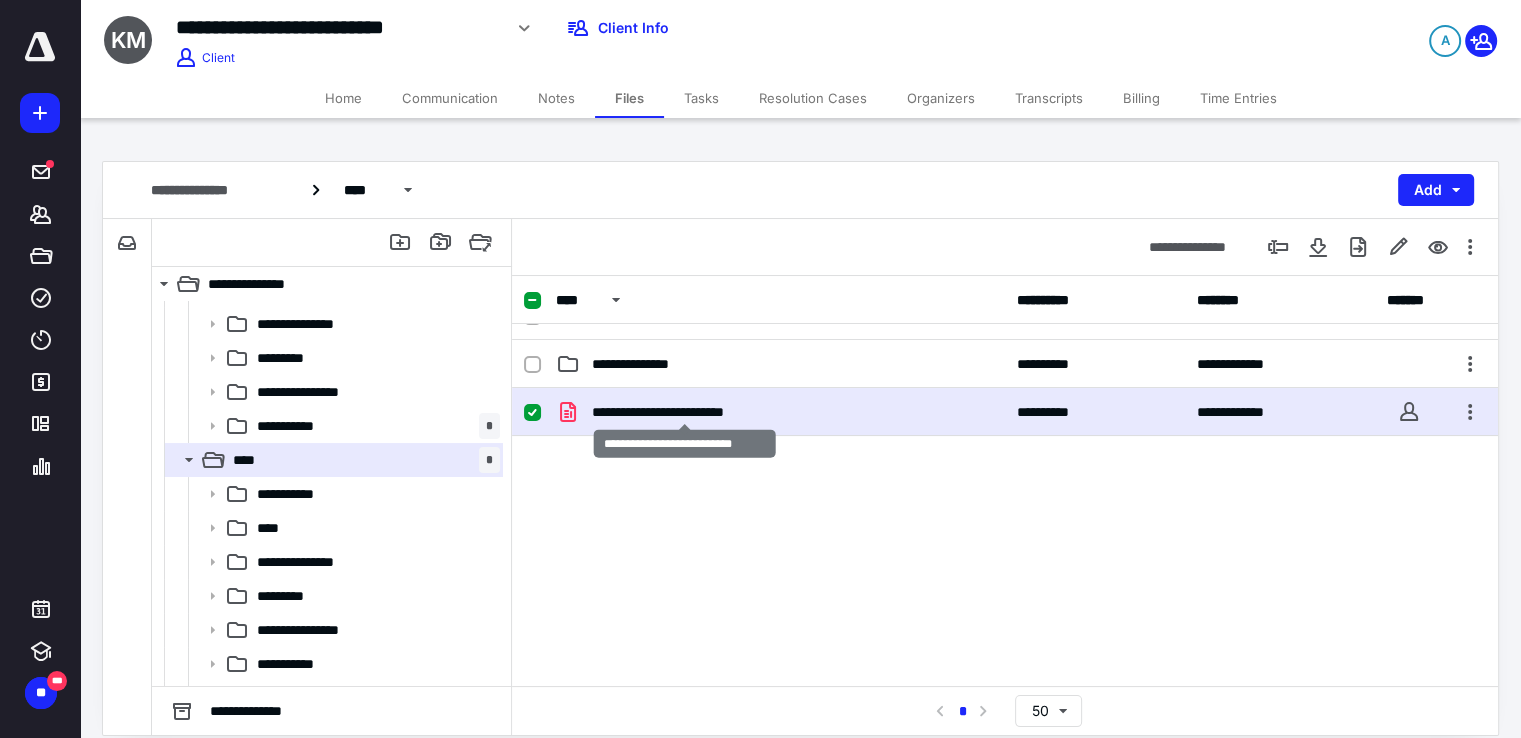 click on "**********" at bounding box center (685, 412) 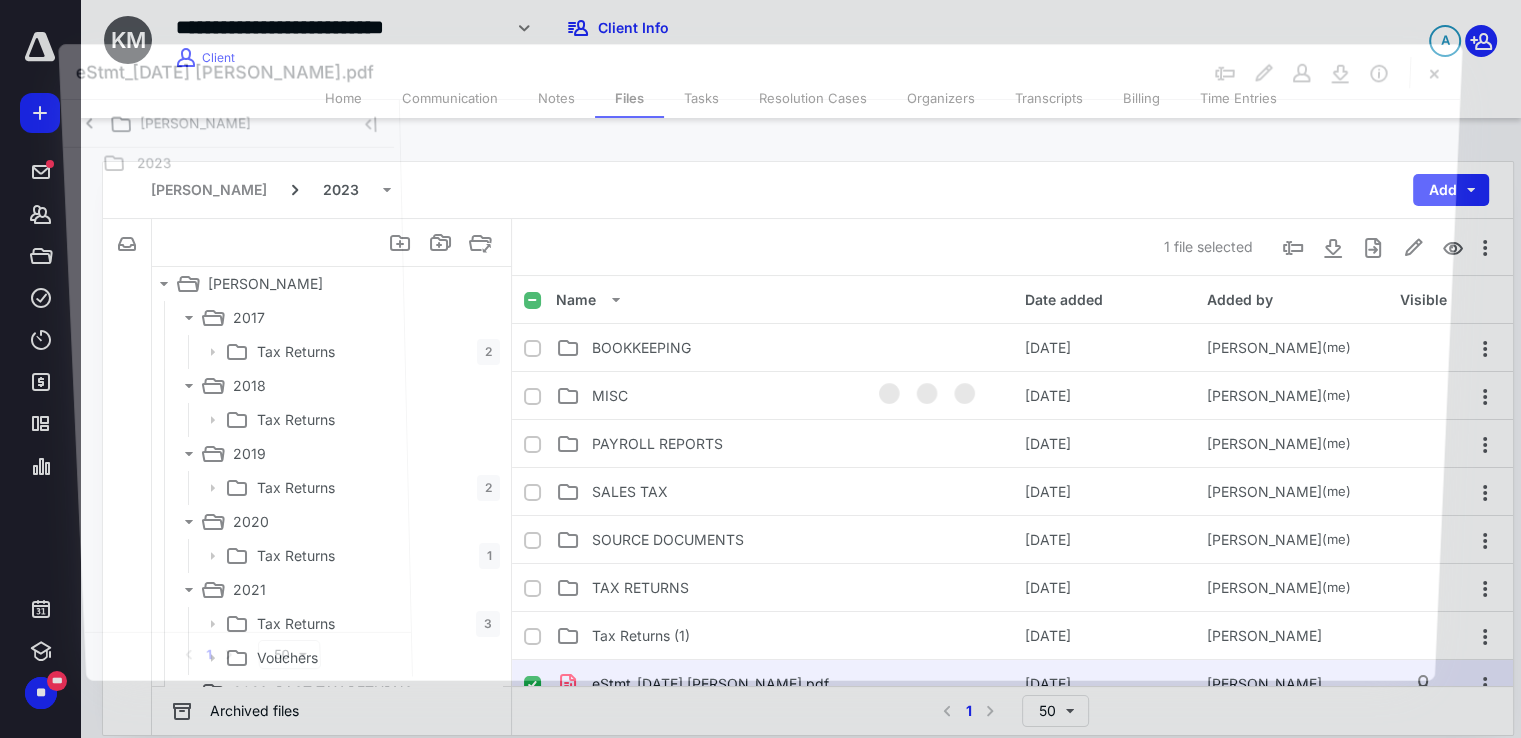 click at bounding box center (930, 388) 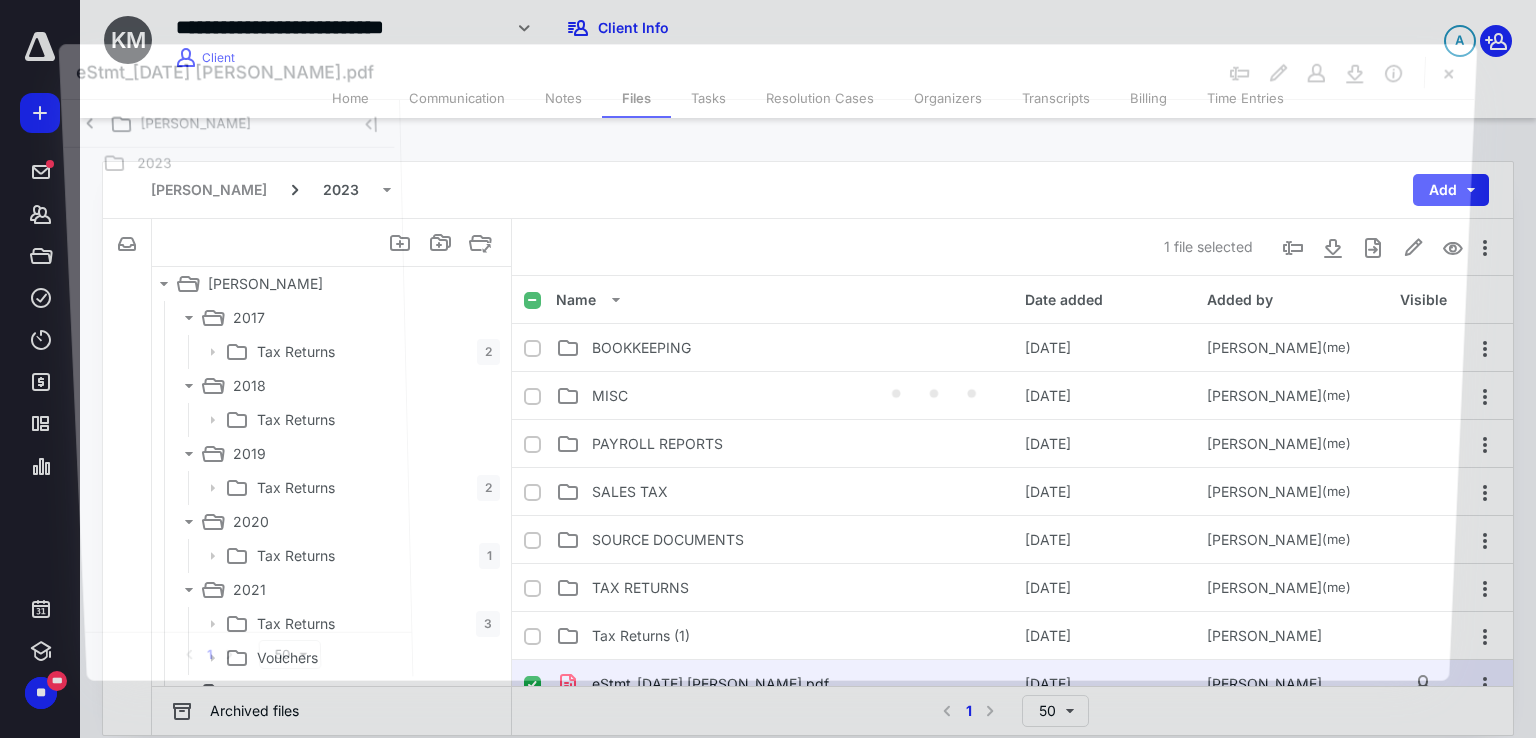 scroll, scrollTop: 504, scrollLeft: 0, axis: vertical 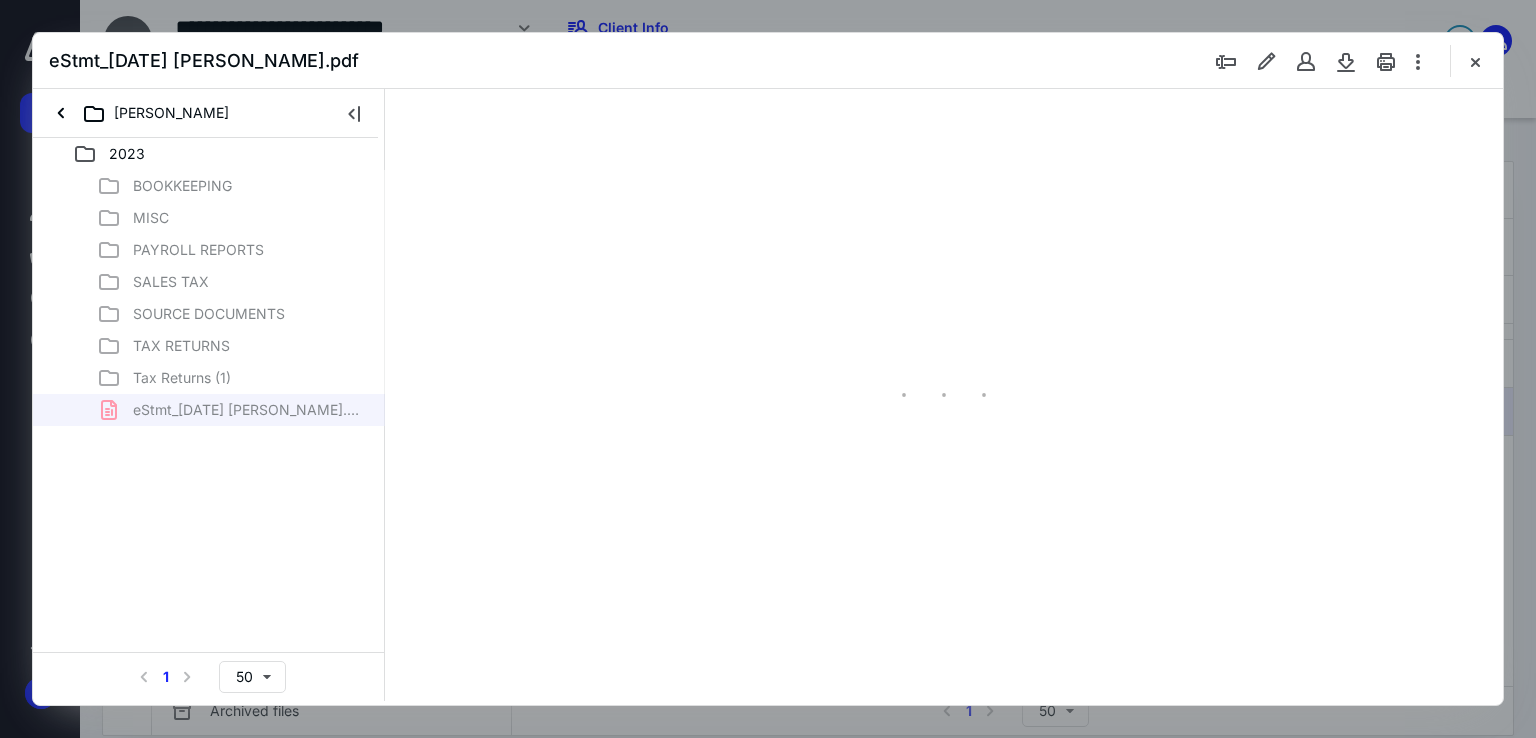 type on "67" 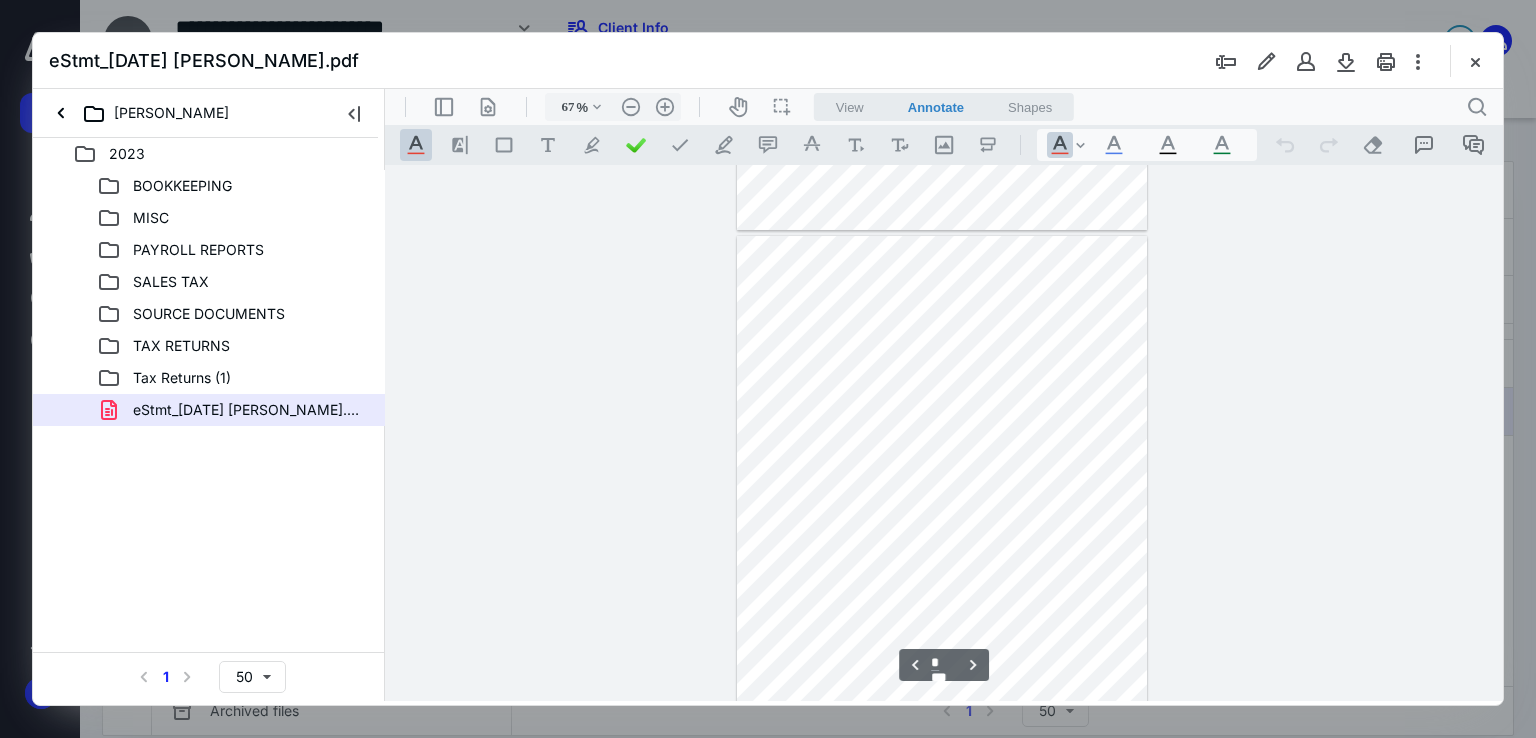 type on "*" 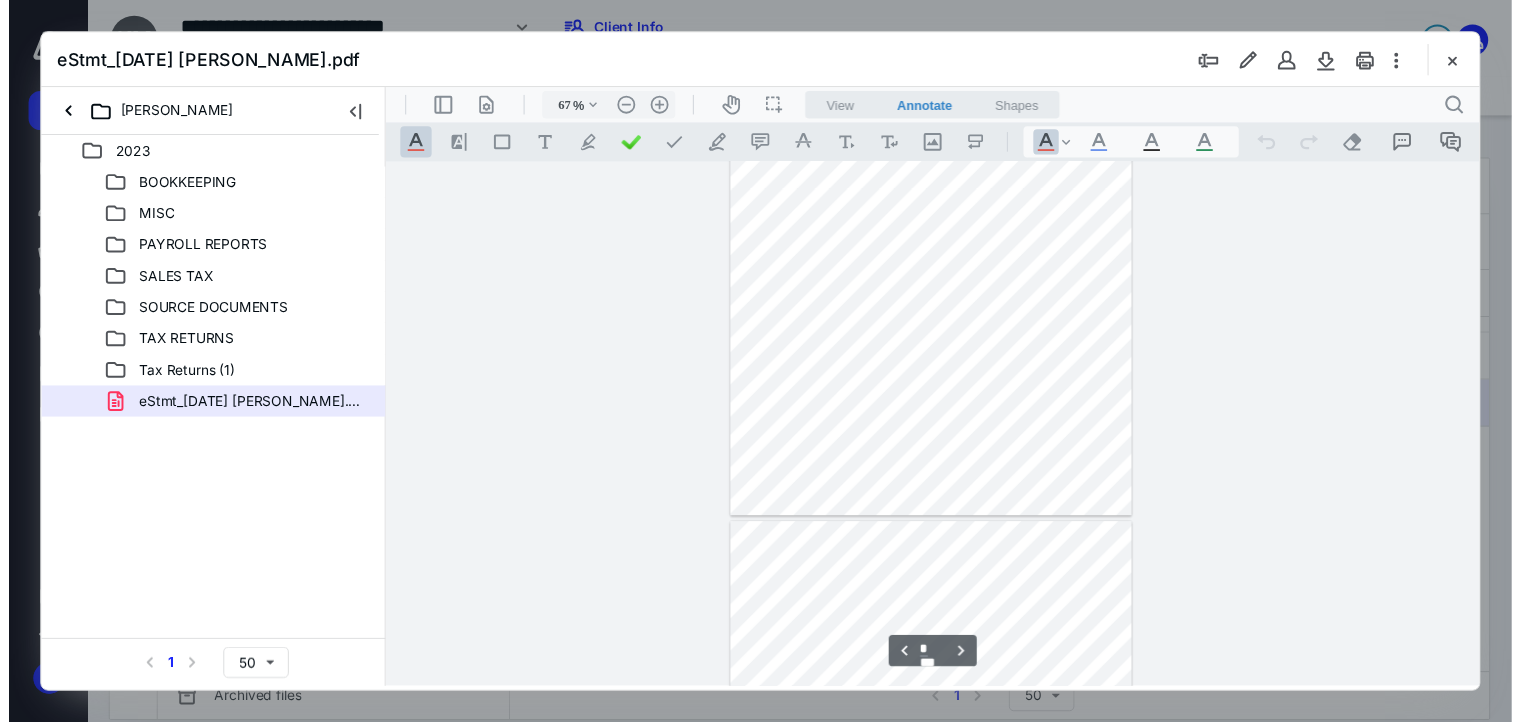 scroll, scrollTop: 1279, scrollLeft: 0, axis: vertical 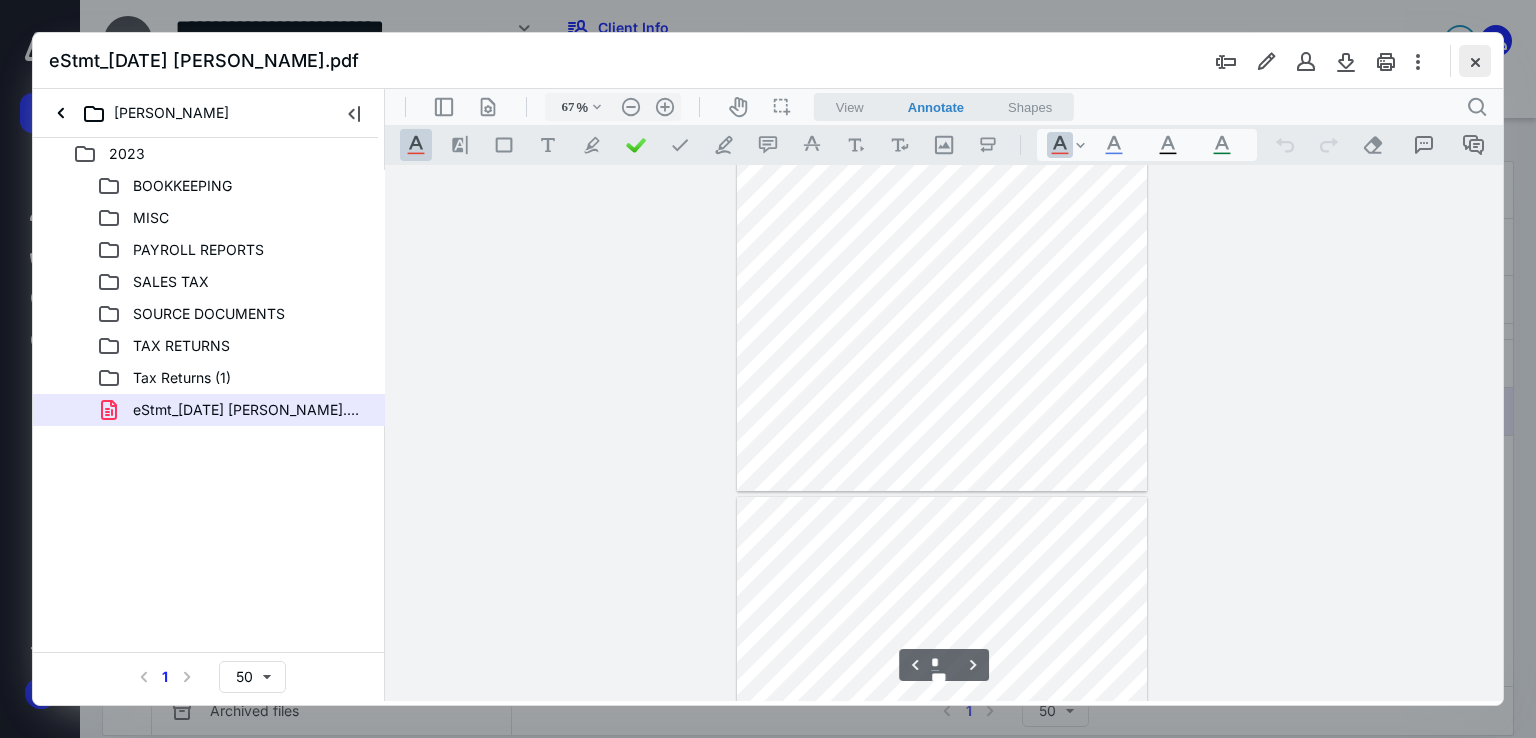 click at bounding box center (1475, 61) 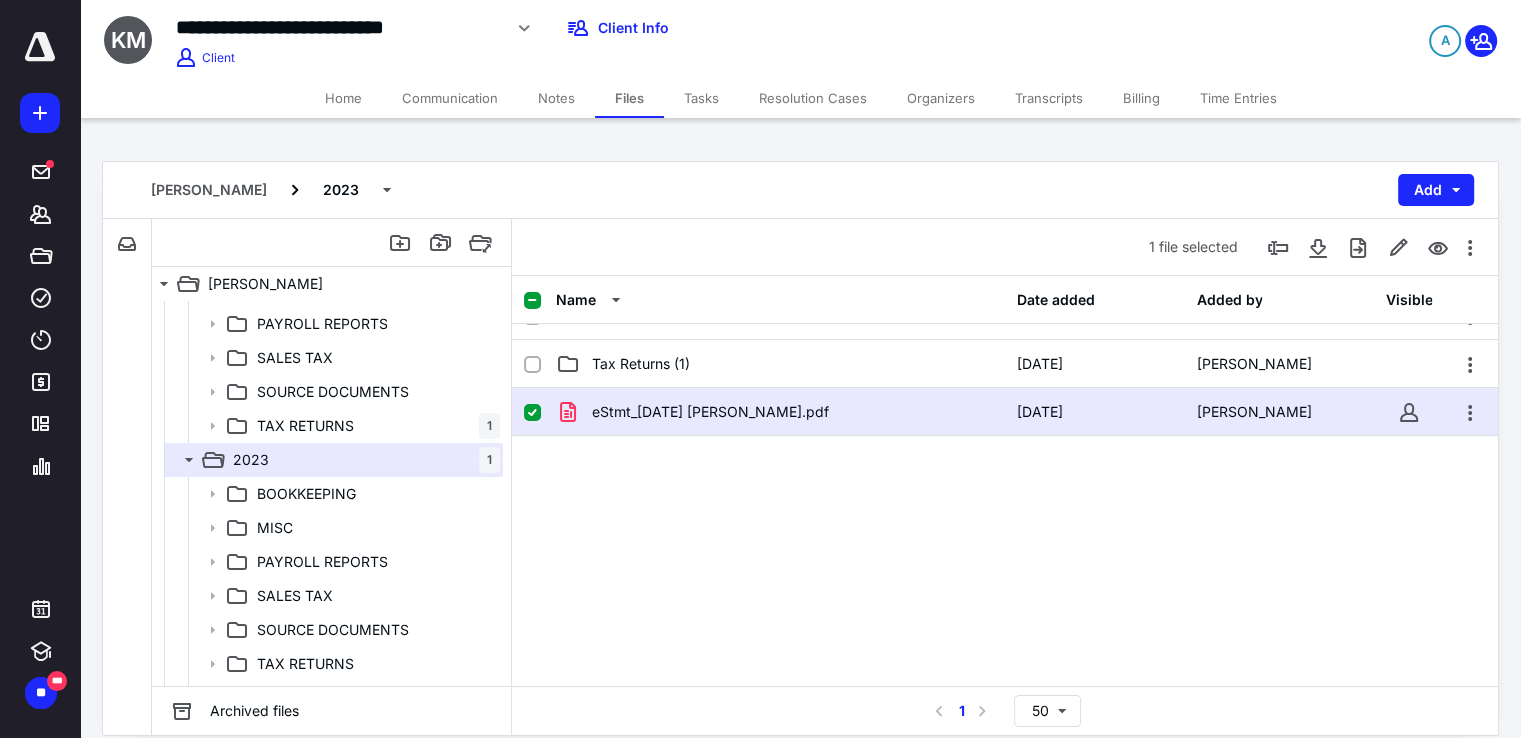 click on "Tasks" at bounding box center (701, 98) 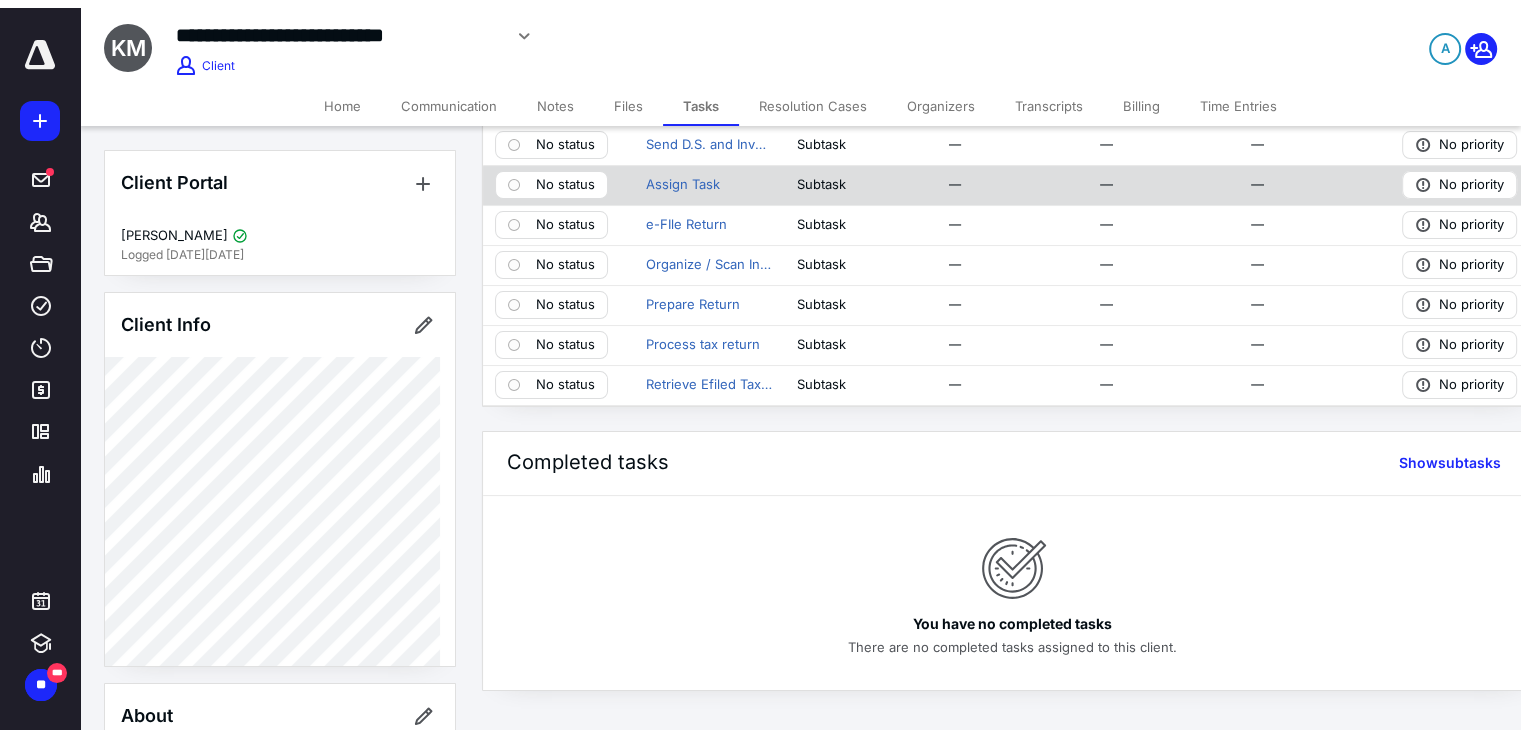 scroll, scrollTop: 0, scrollLeft: 0, axis: both 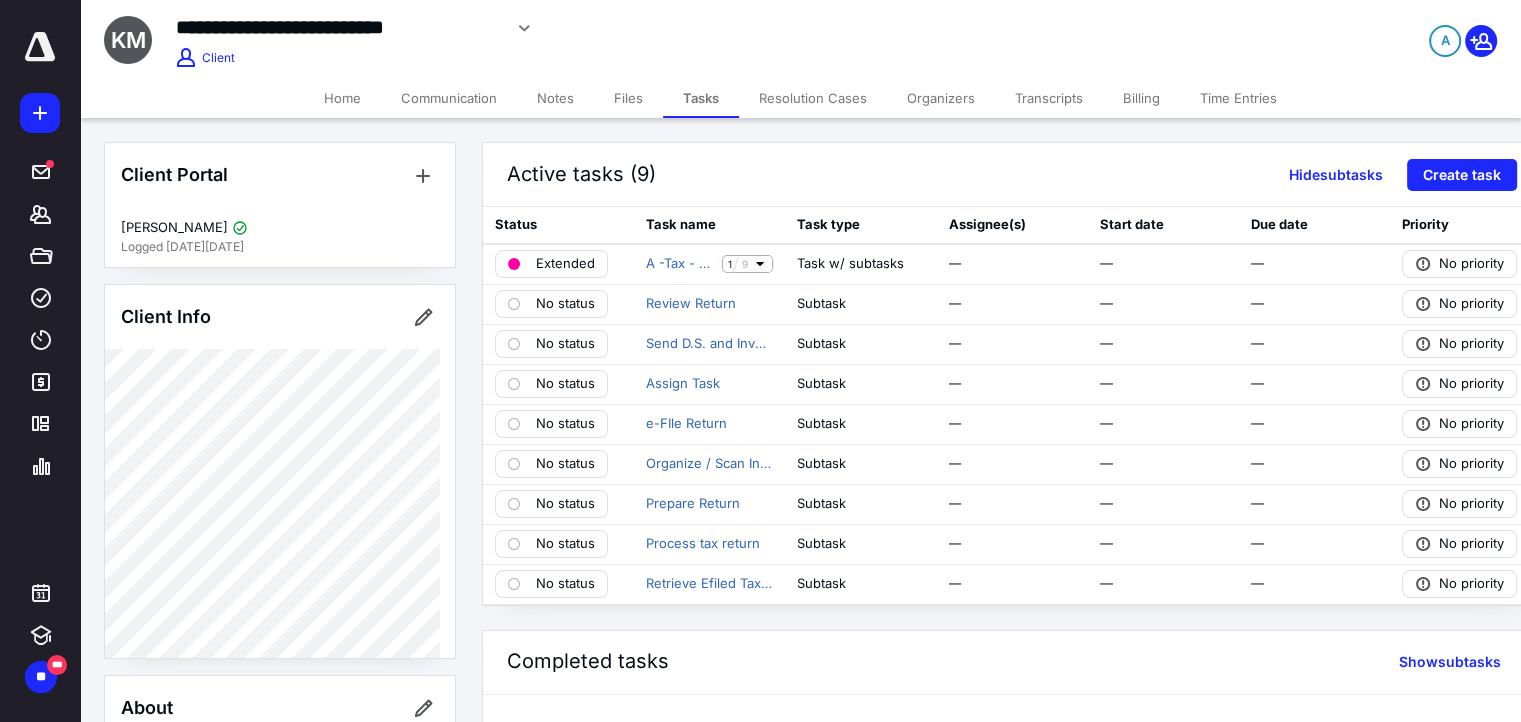 click on "Files" at bounding box center (628, 98) 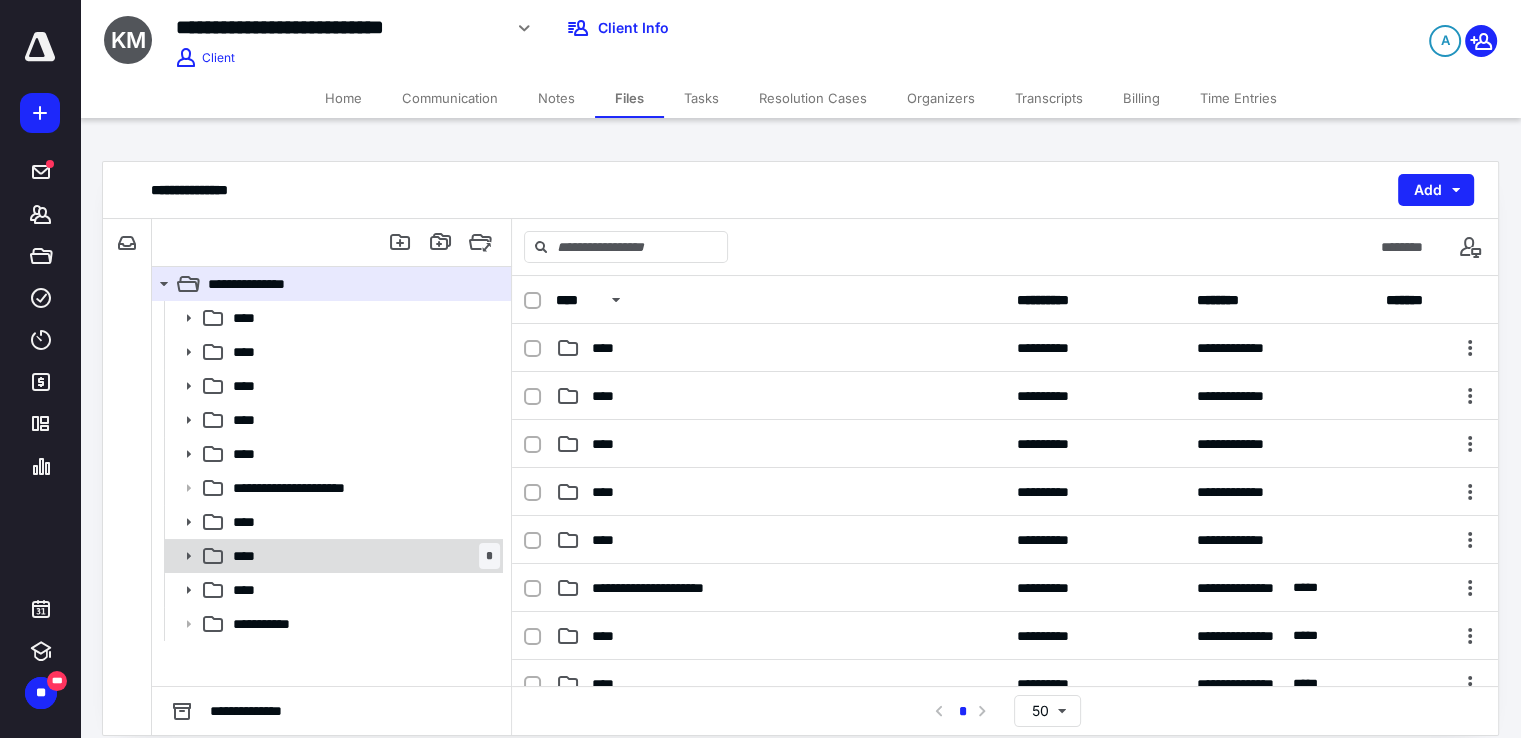 click on "**** *" at bounding box center (362, 556) 